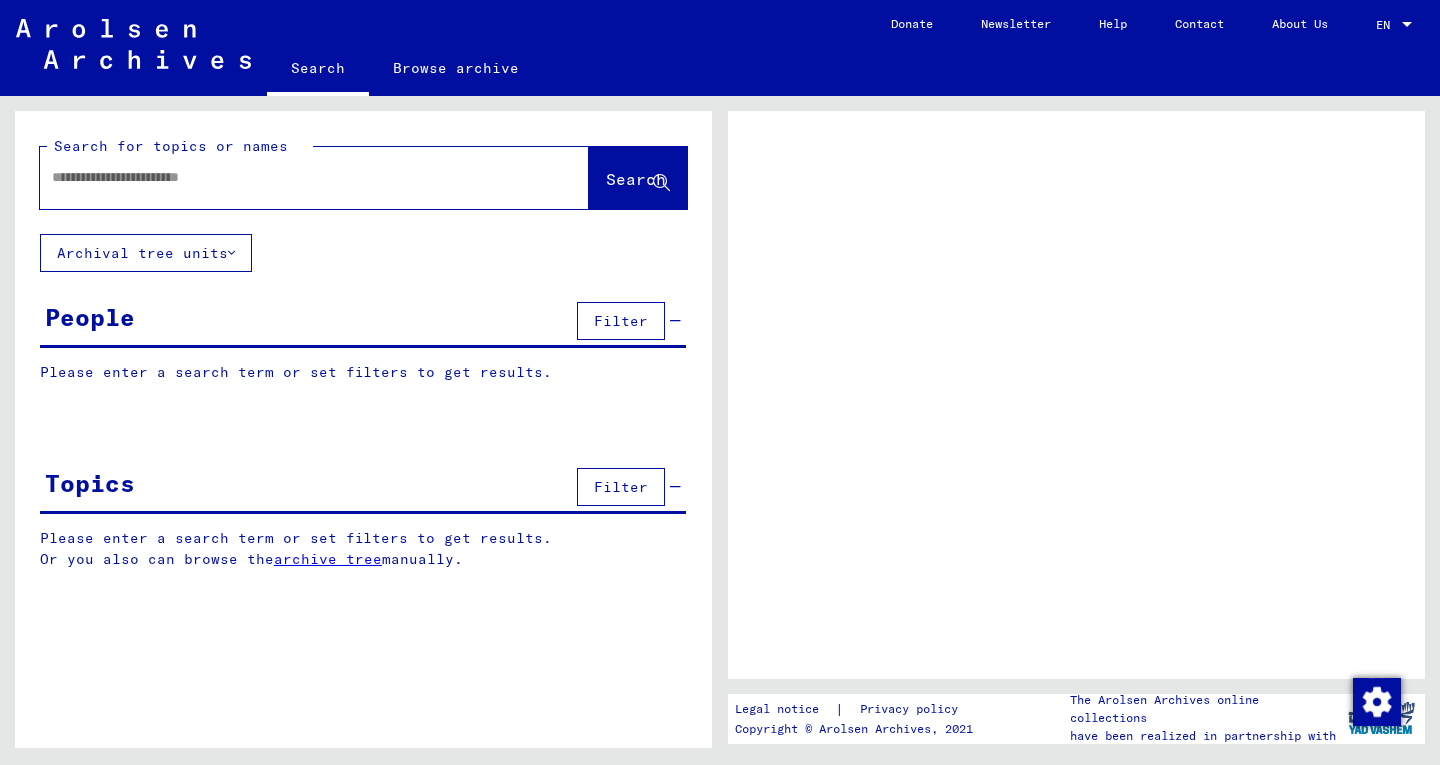 scroll, scrollTop: 0, scrollLeft: 0, axis: both 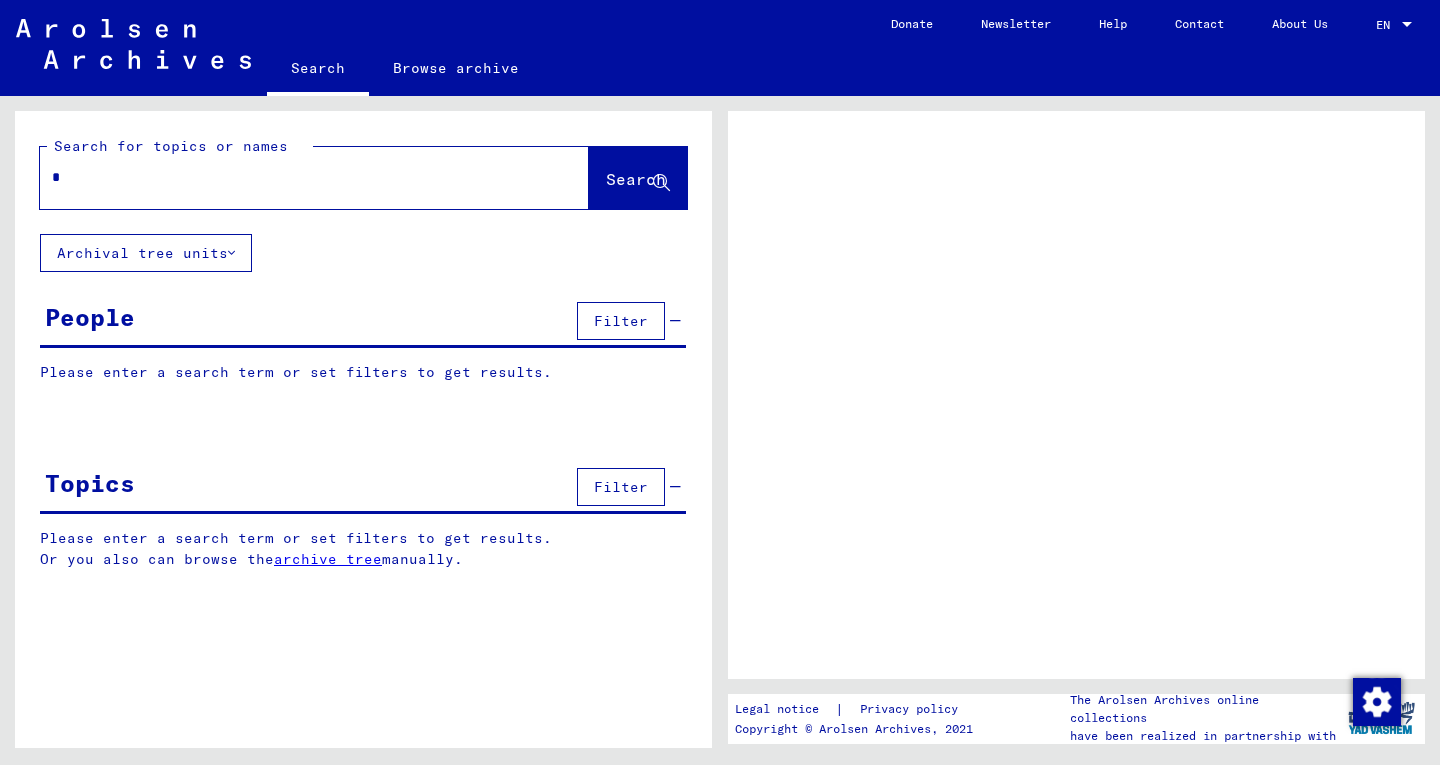 type on "**" 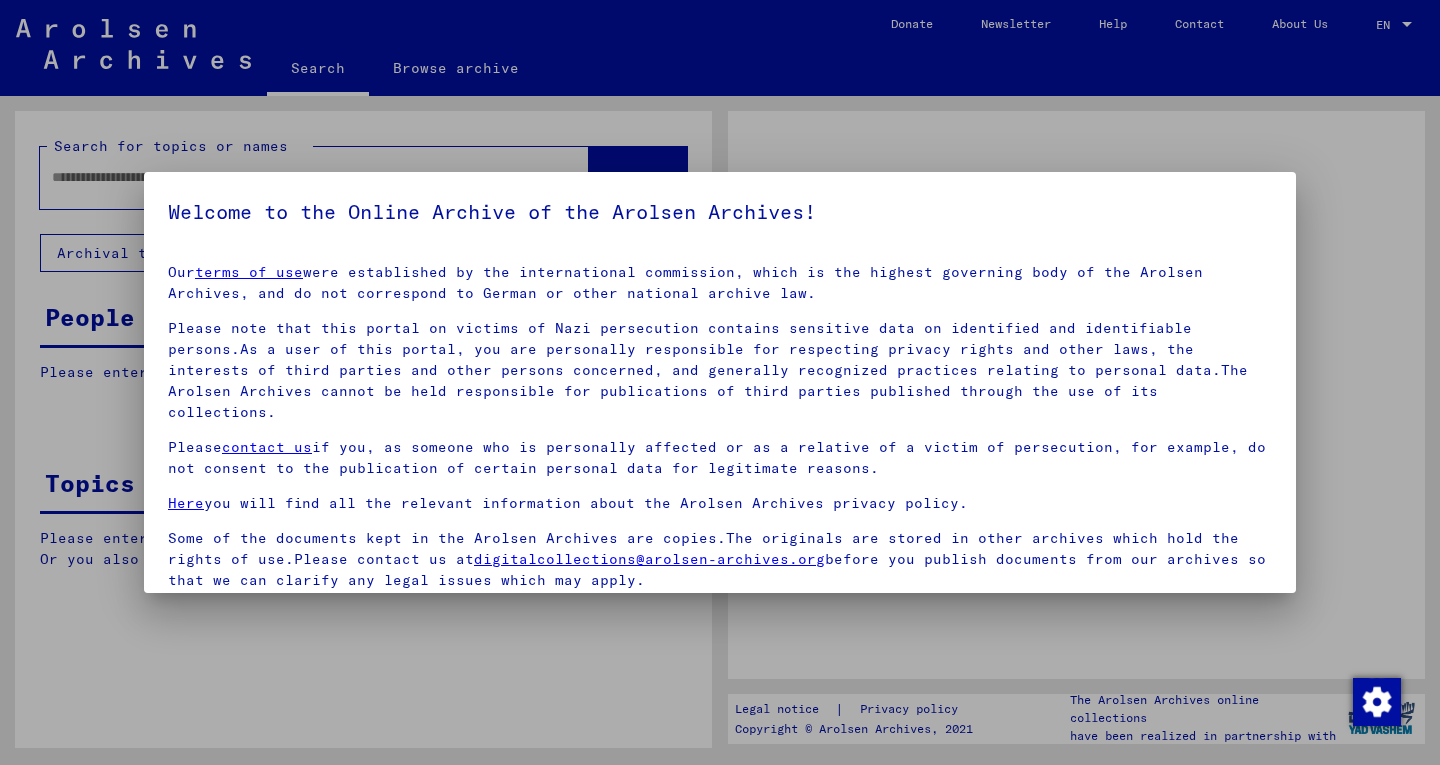 scroll, scrollTop: 123, scrollLeft: 0, axis: vertical 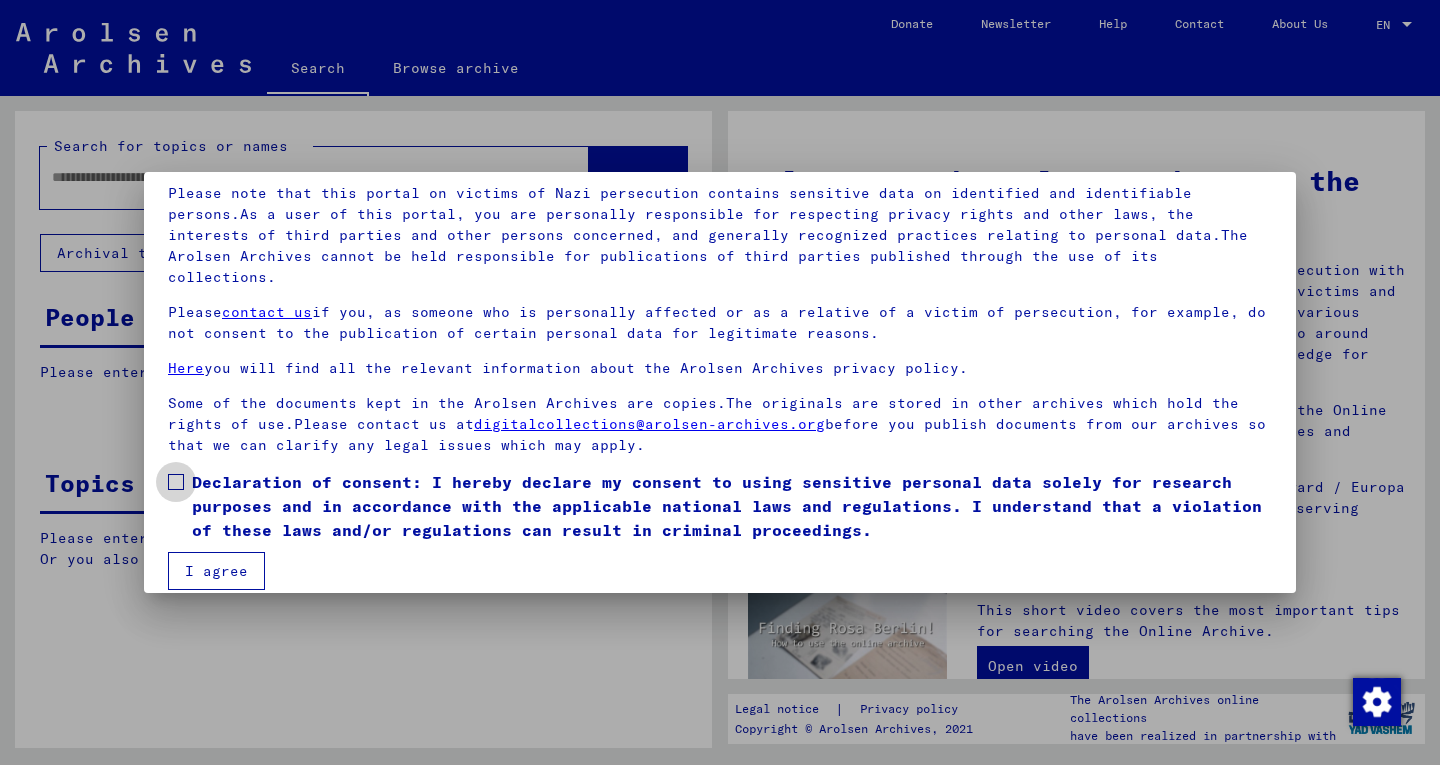 drag, startPoint x: 215, startPoint y: 467, endPoint x: 200, endPoint y: 466, distance: 15.033297 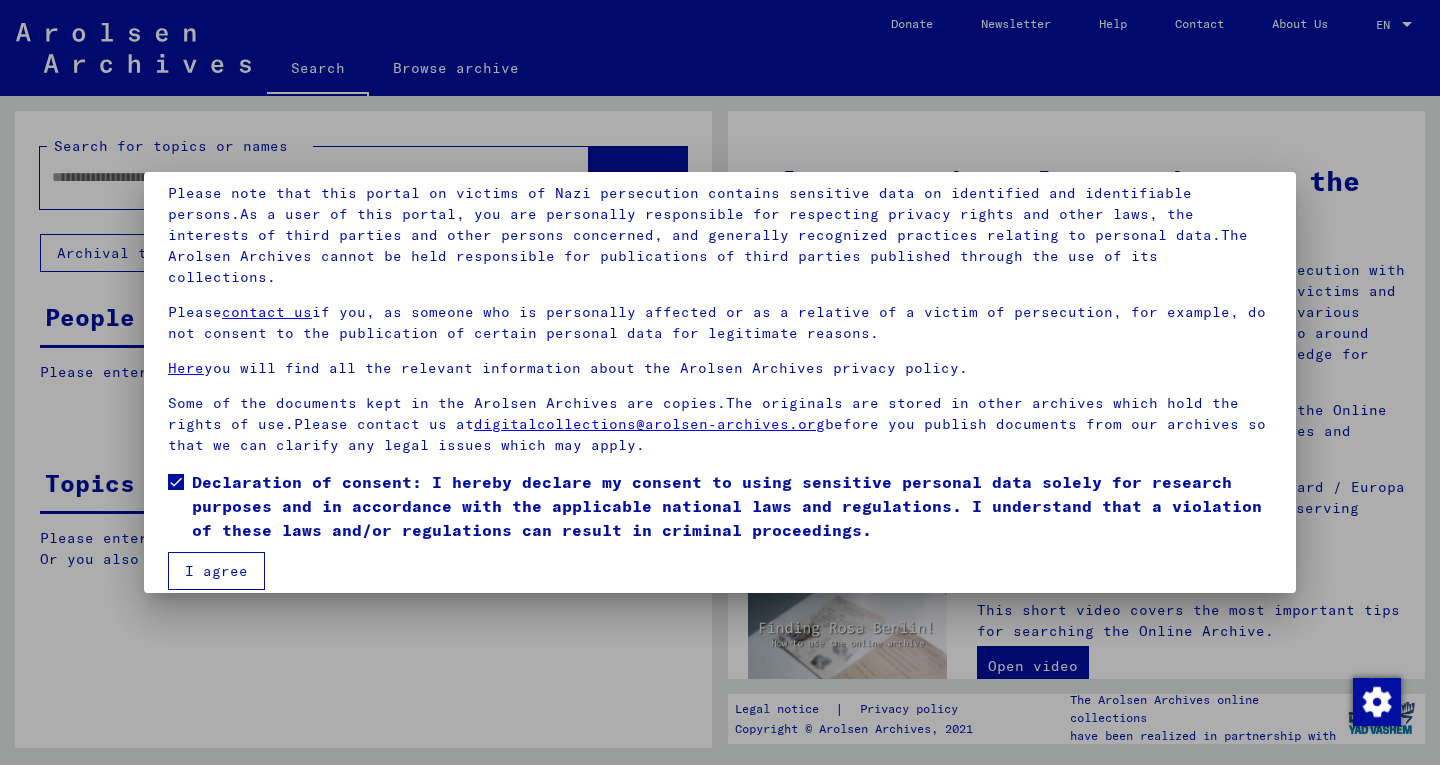 click at bounding box center (176, 482) 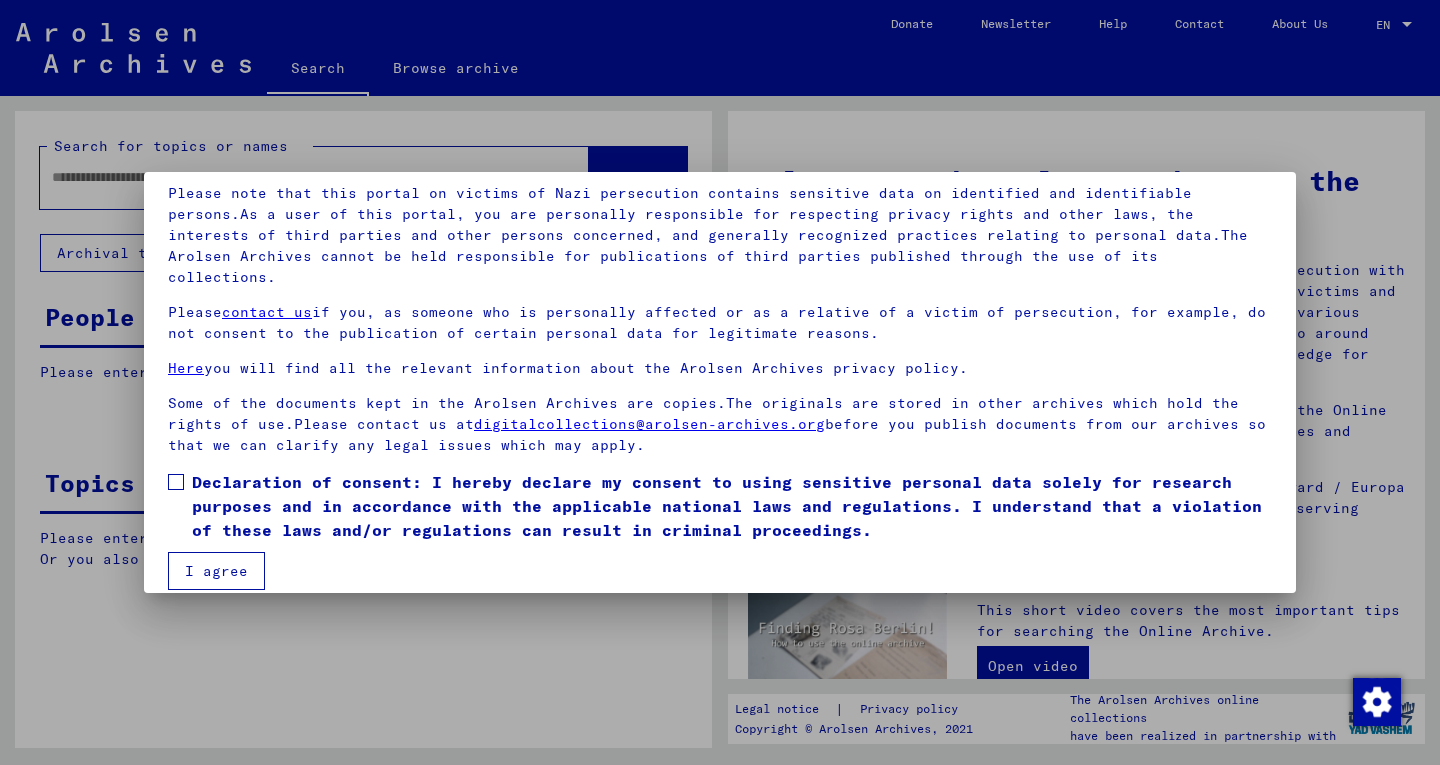 click on "Declaration of consent: I hereby declare my consent to using sensitive personal data solely for research purposes and in accordance with the applicable national laws and regulations. I understand that a violation of these laws and/or regulations can result in criminal proceedings." at bounding box center [720, 506] 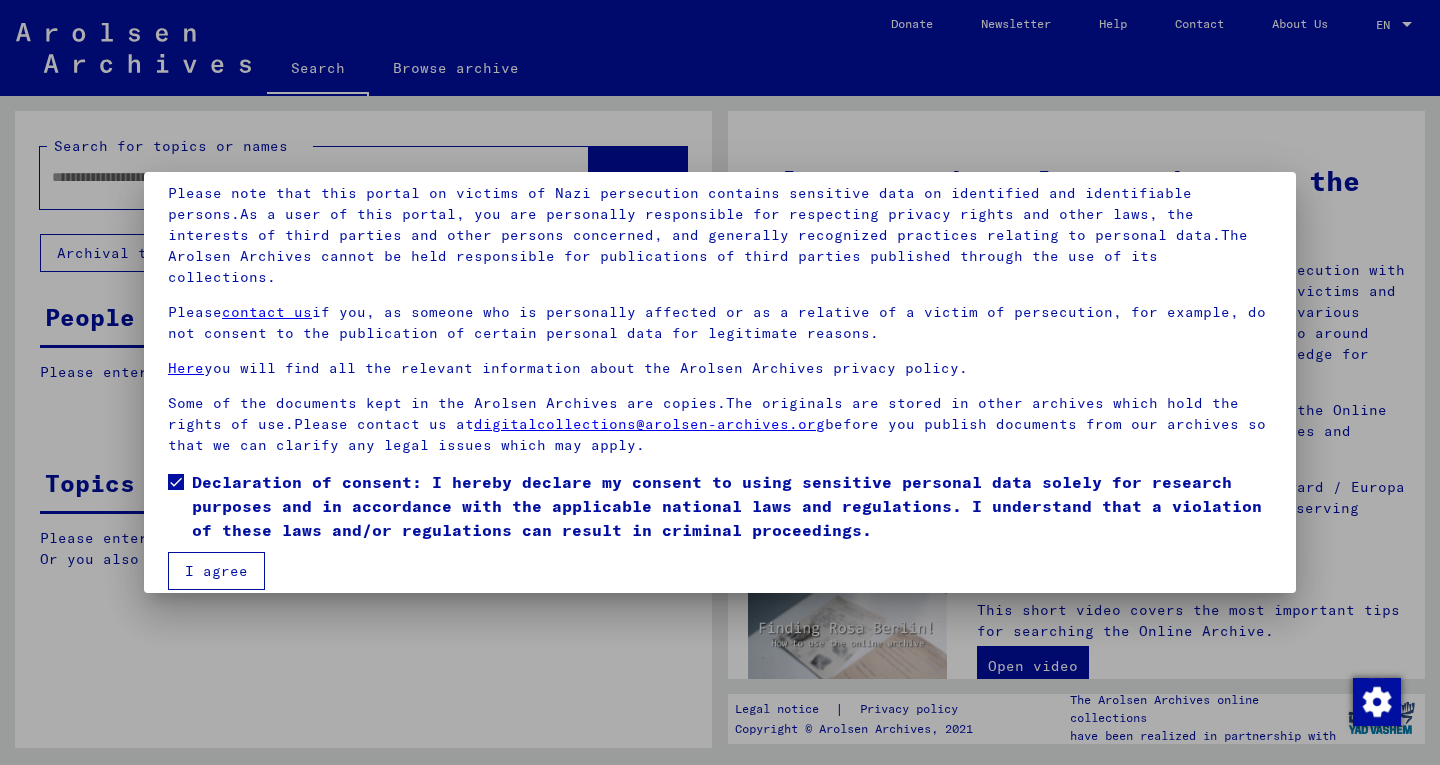 click on "I agree" at bounding box center (216, 571) 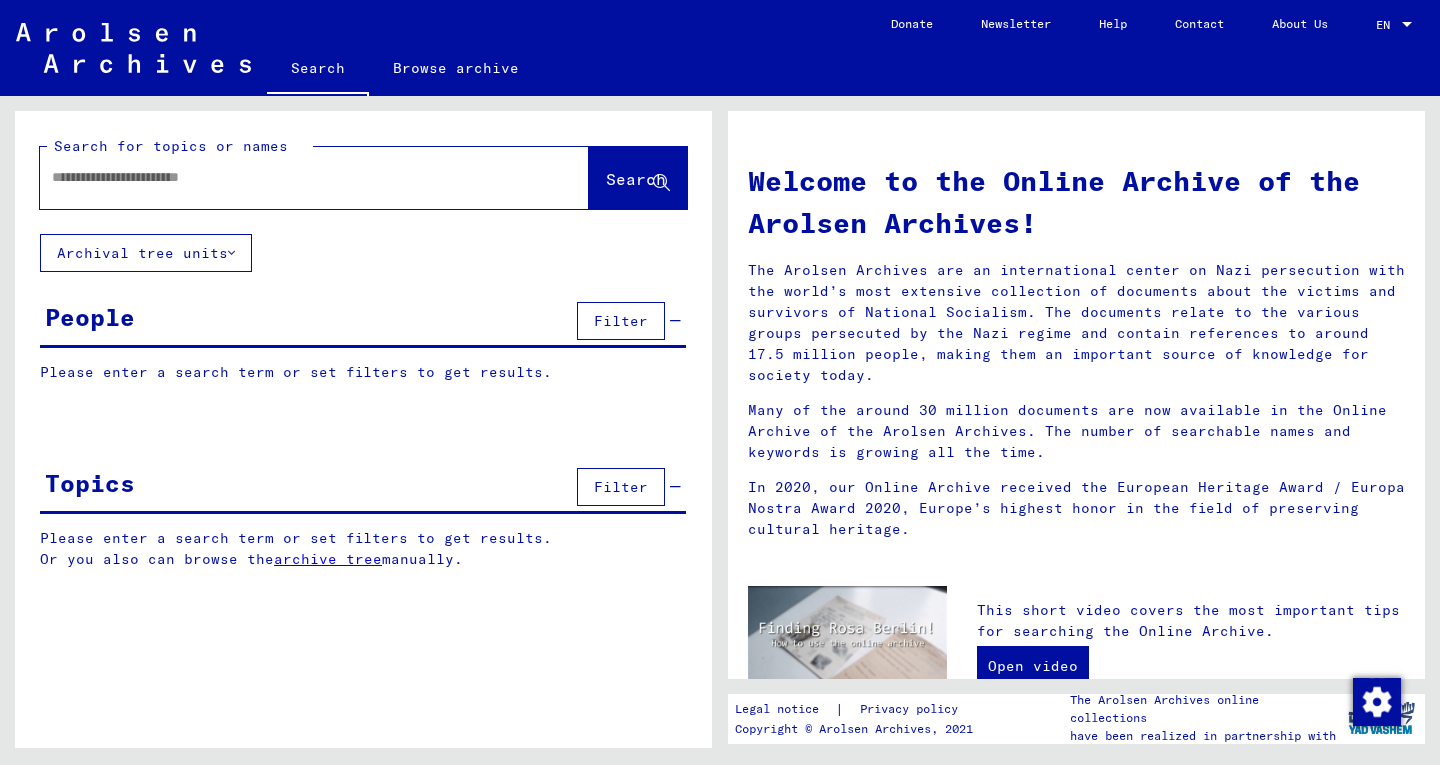 click 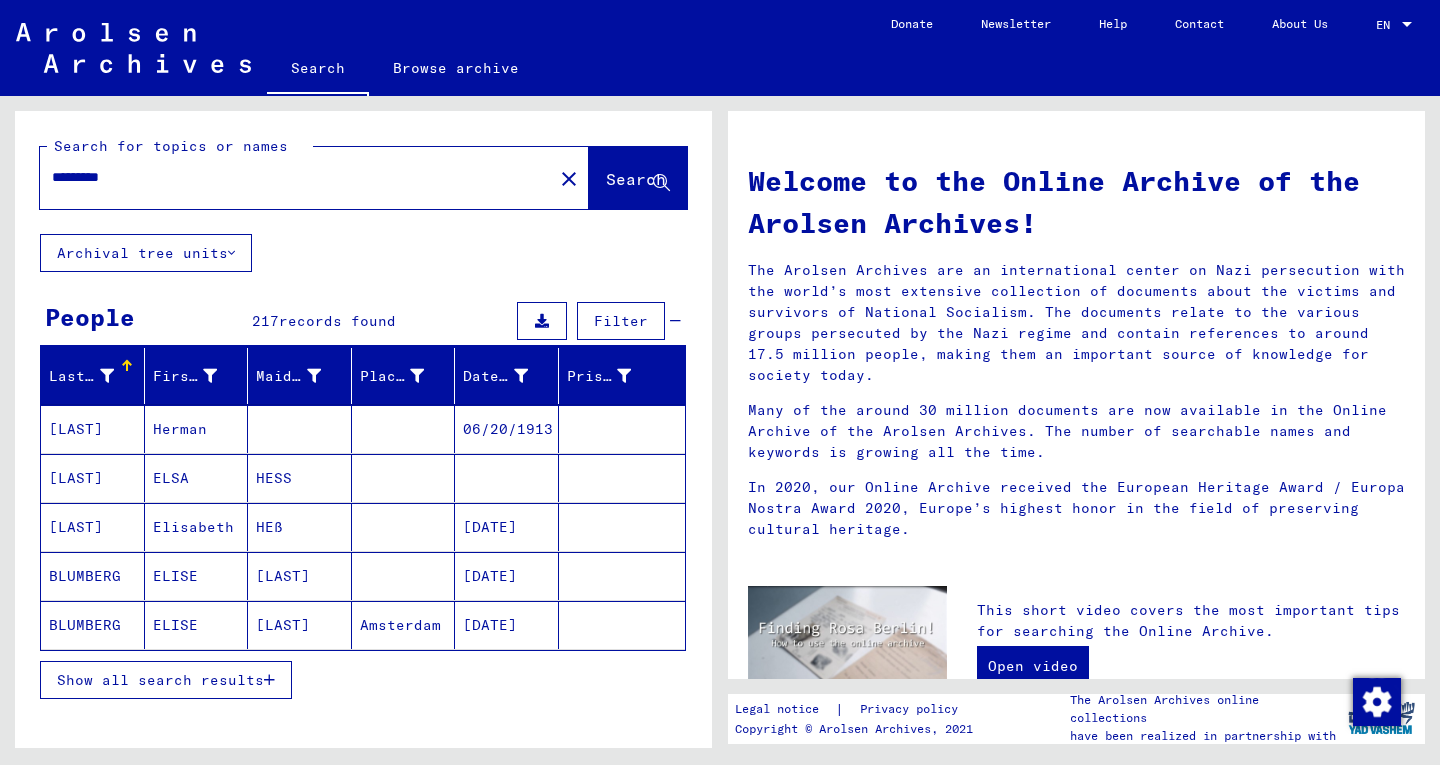 click on "Show all search results" at bounding box center [166, 680] 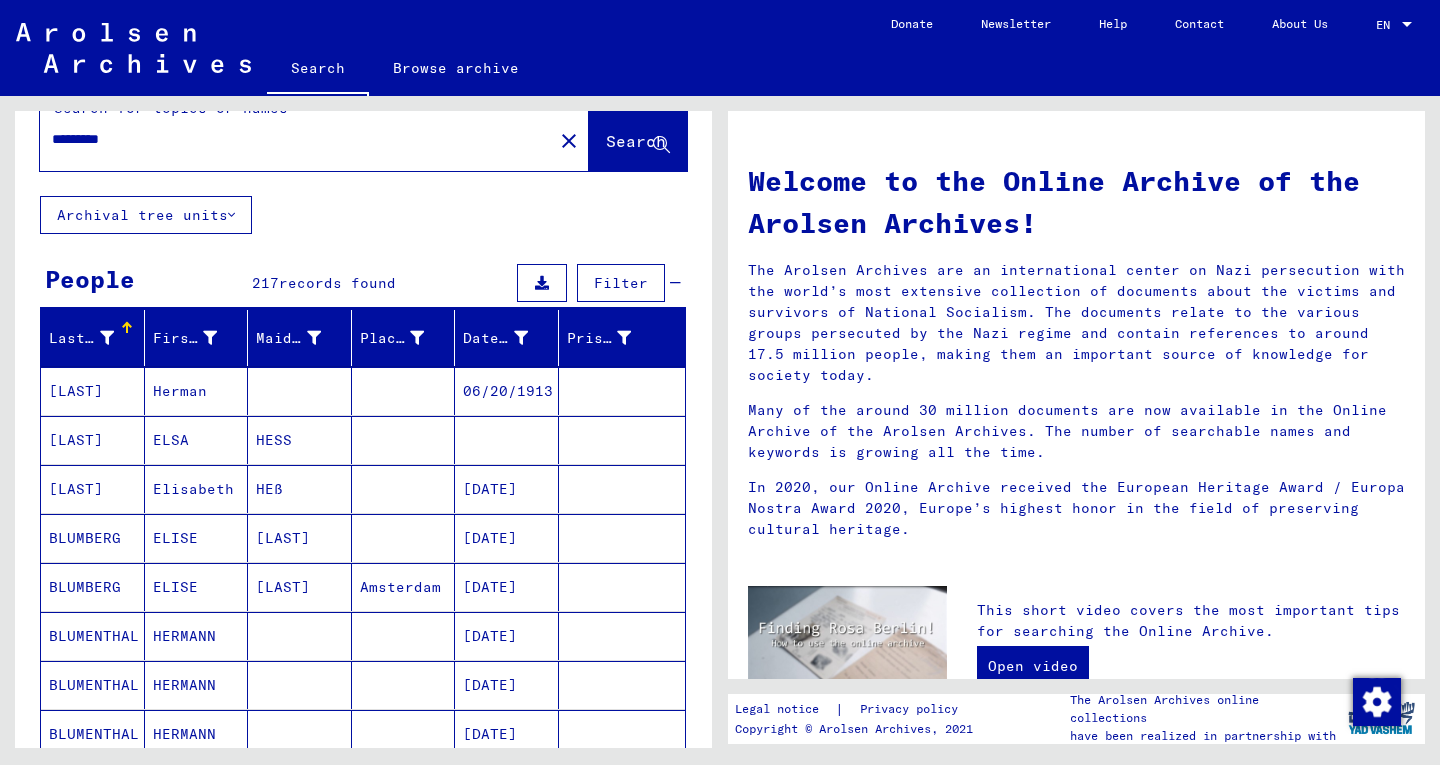 scroll, scrollTop: 0, scrollLeft: 0, axis: both 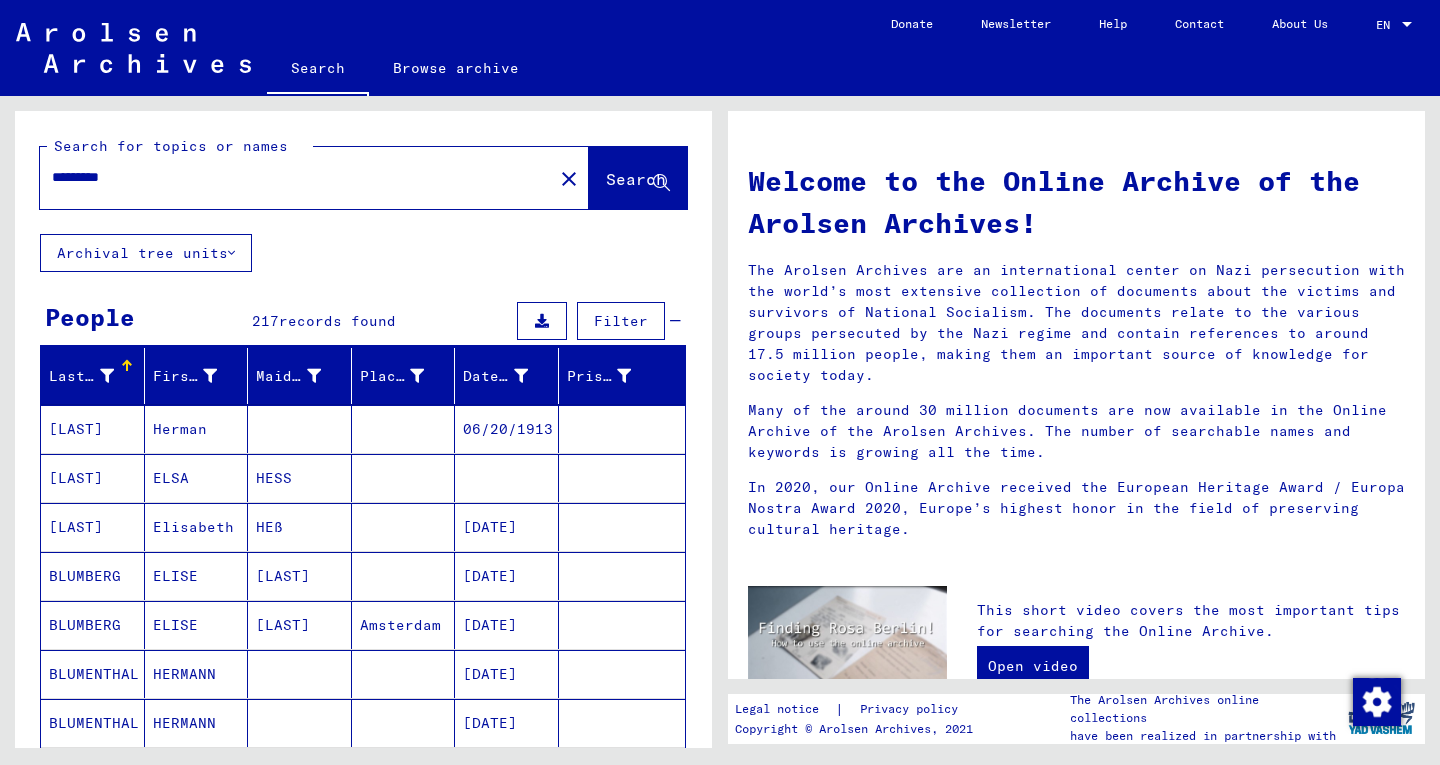 click on "*********" 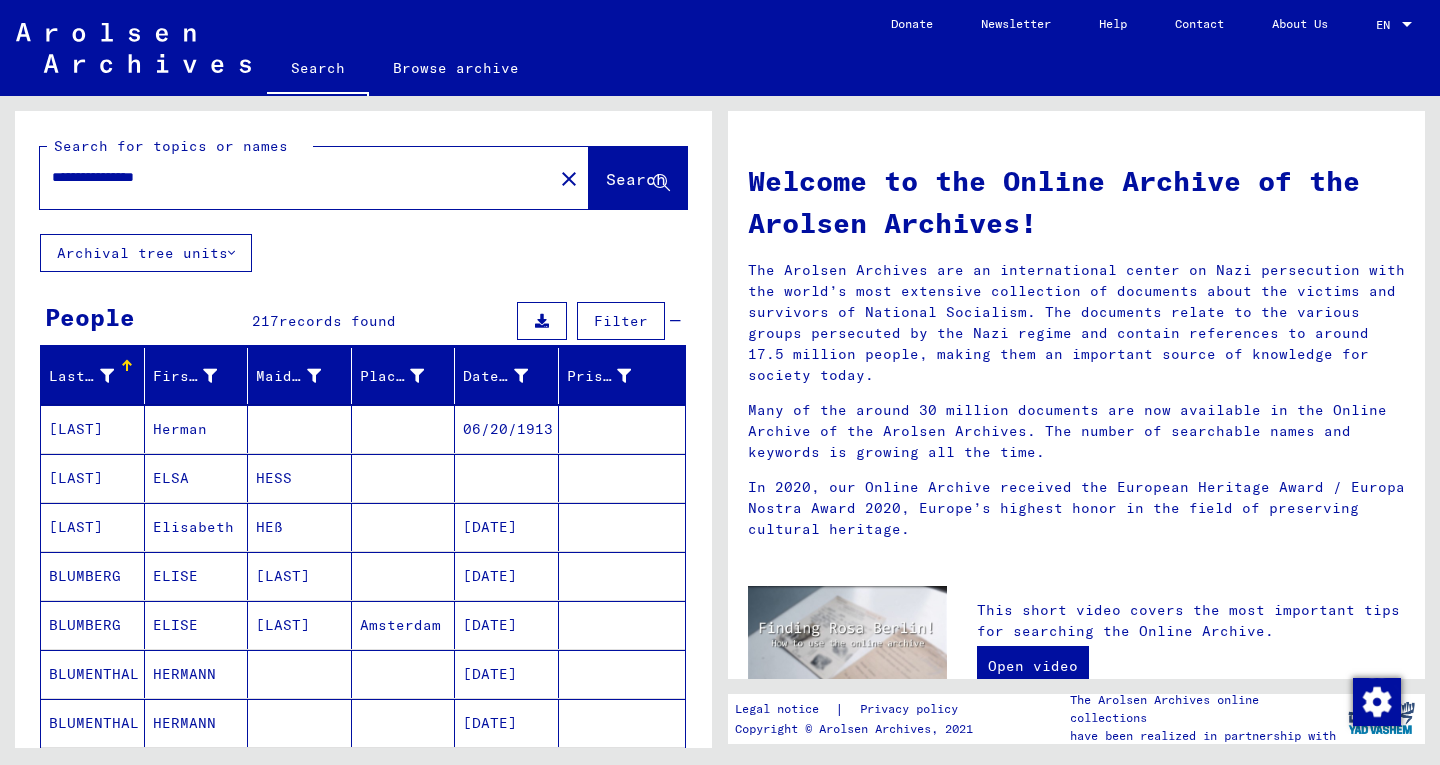 type on "**********" 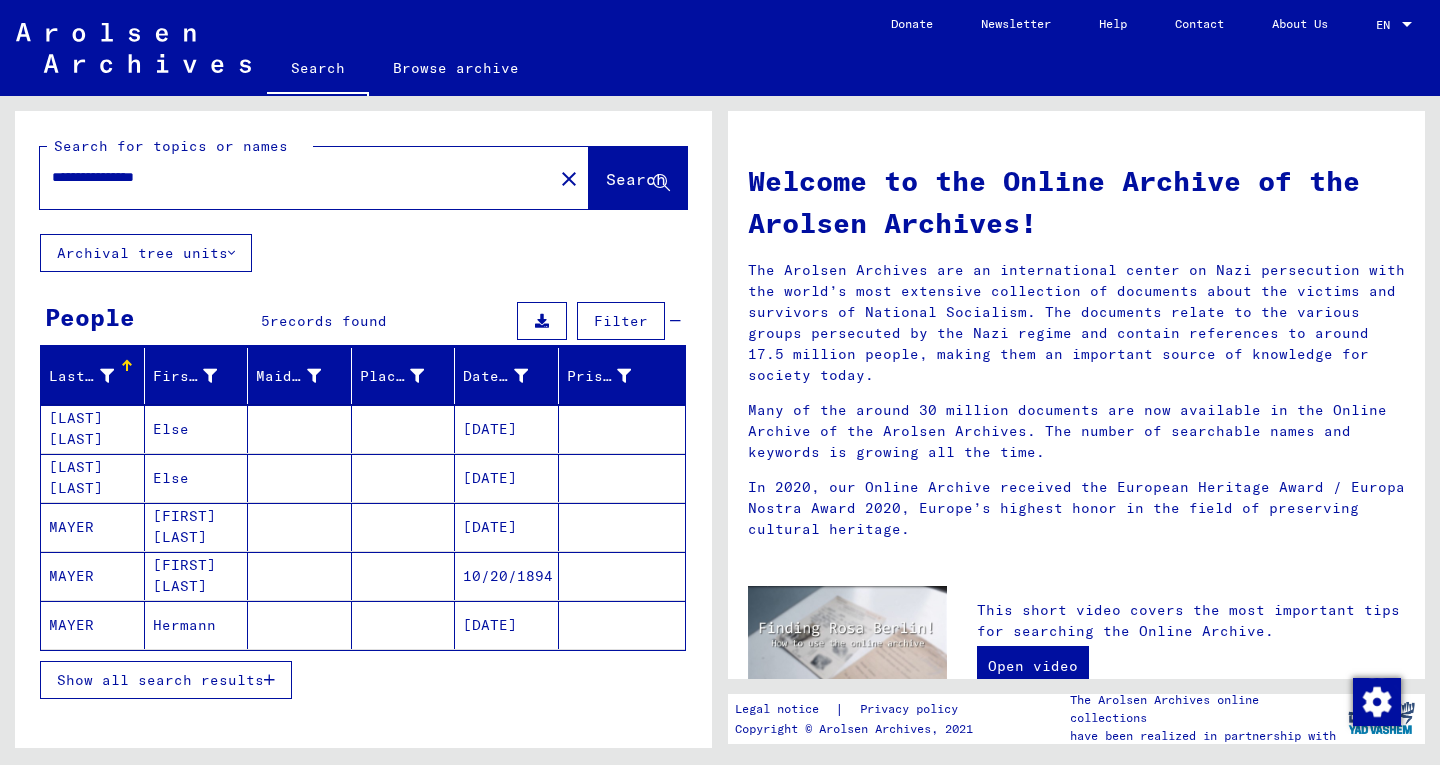 click on "[LAST] [LAST]" at bounding box center [93, 478] 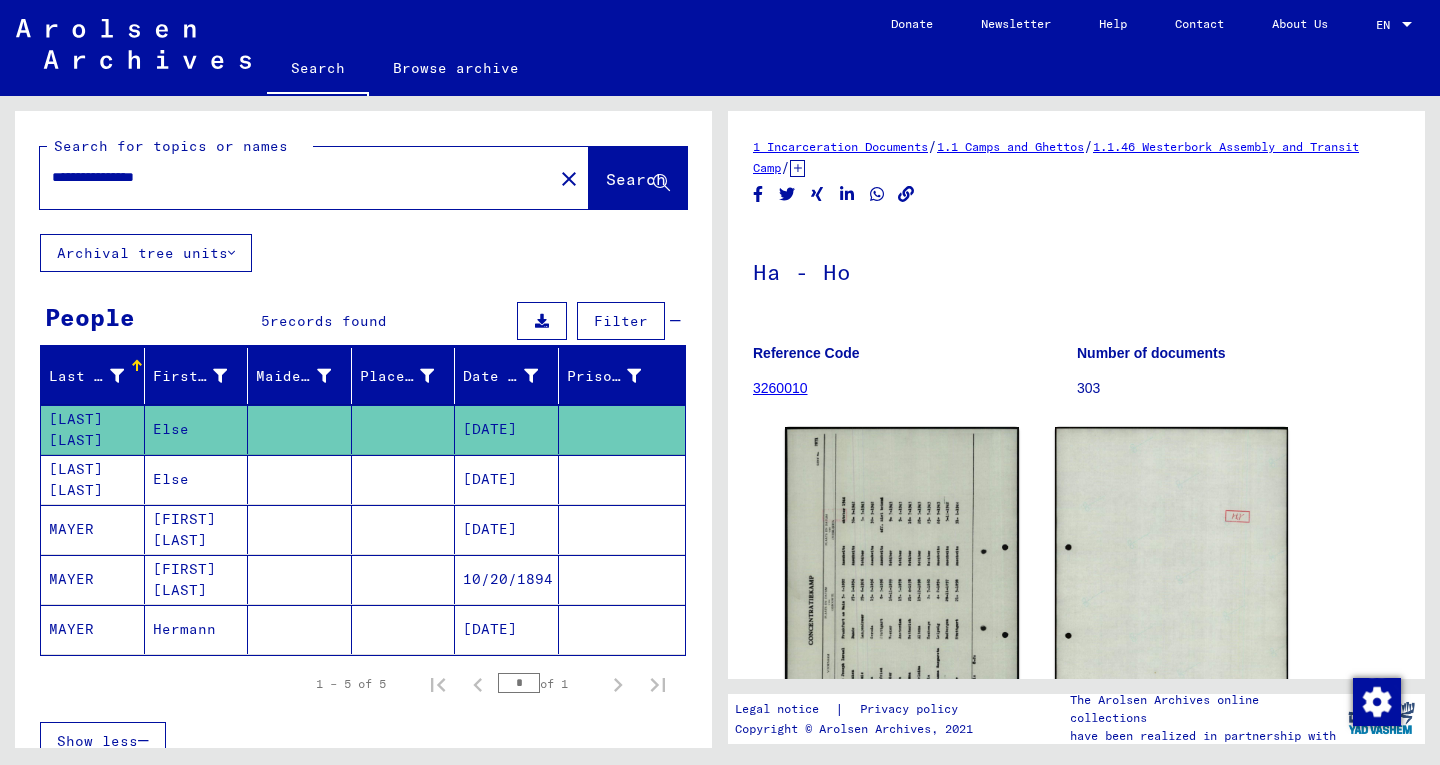 scroll, scrollTop: 0, scrollLeft: 0, axis: both 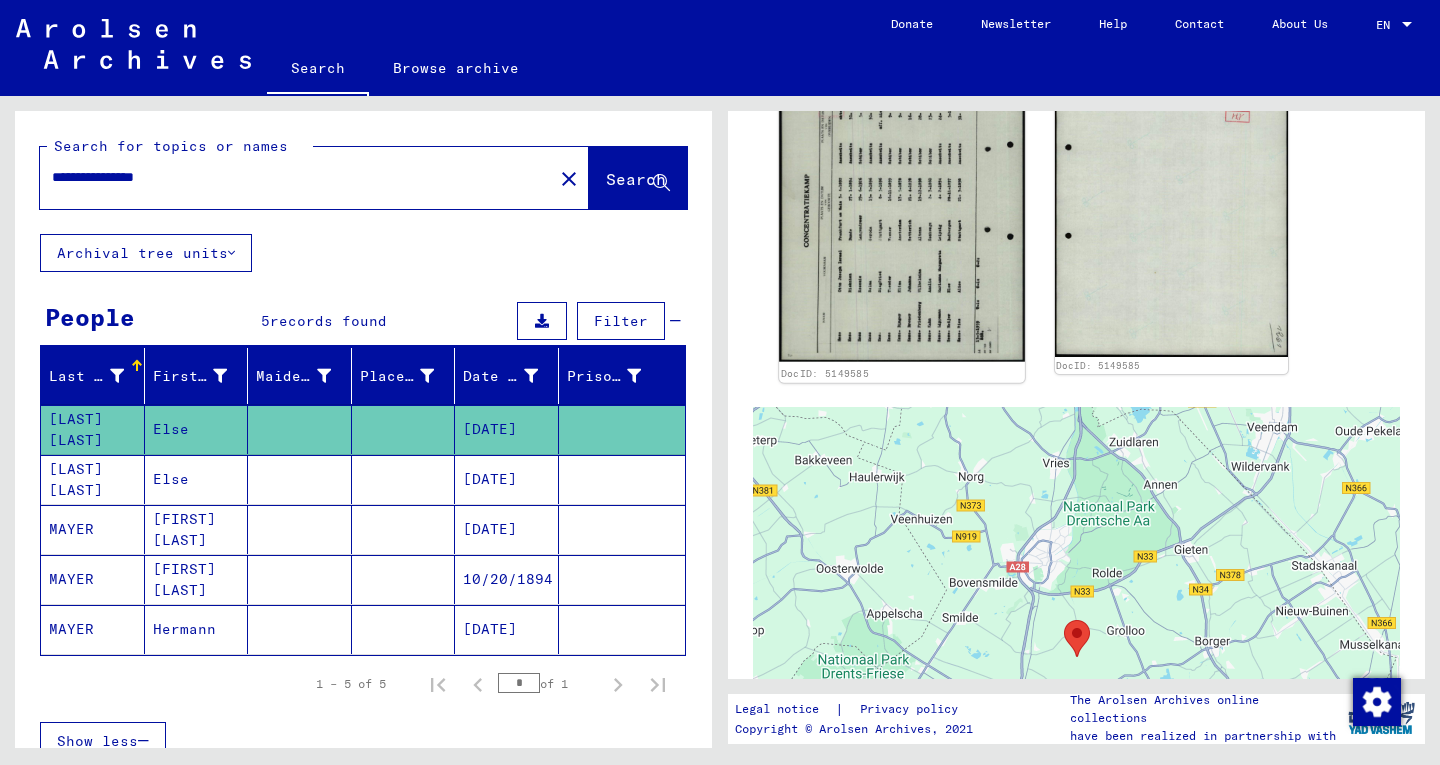 click 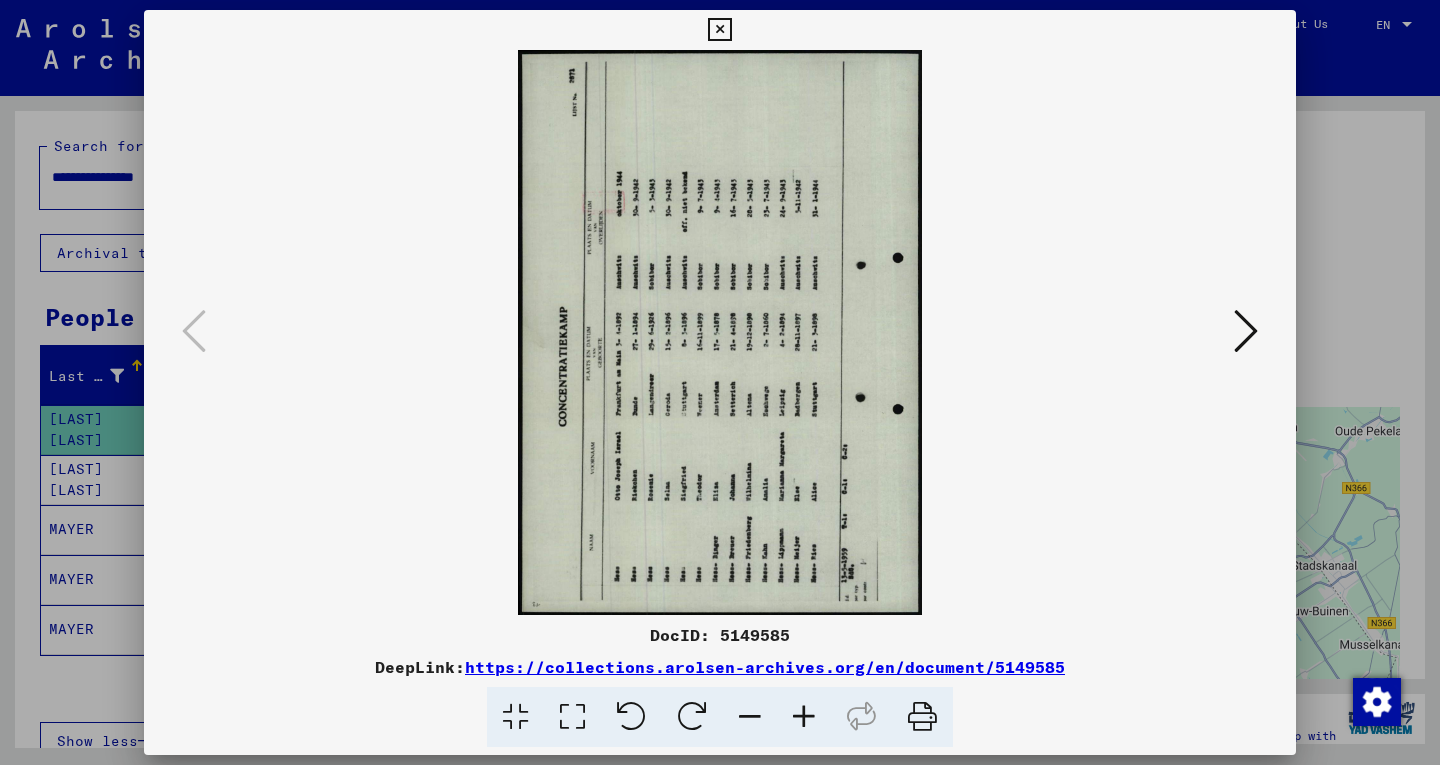 click at bounding box center [692, 717] 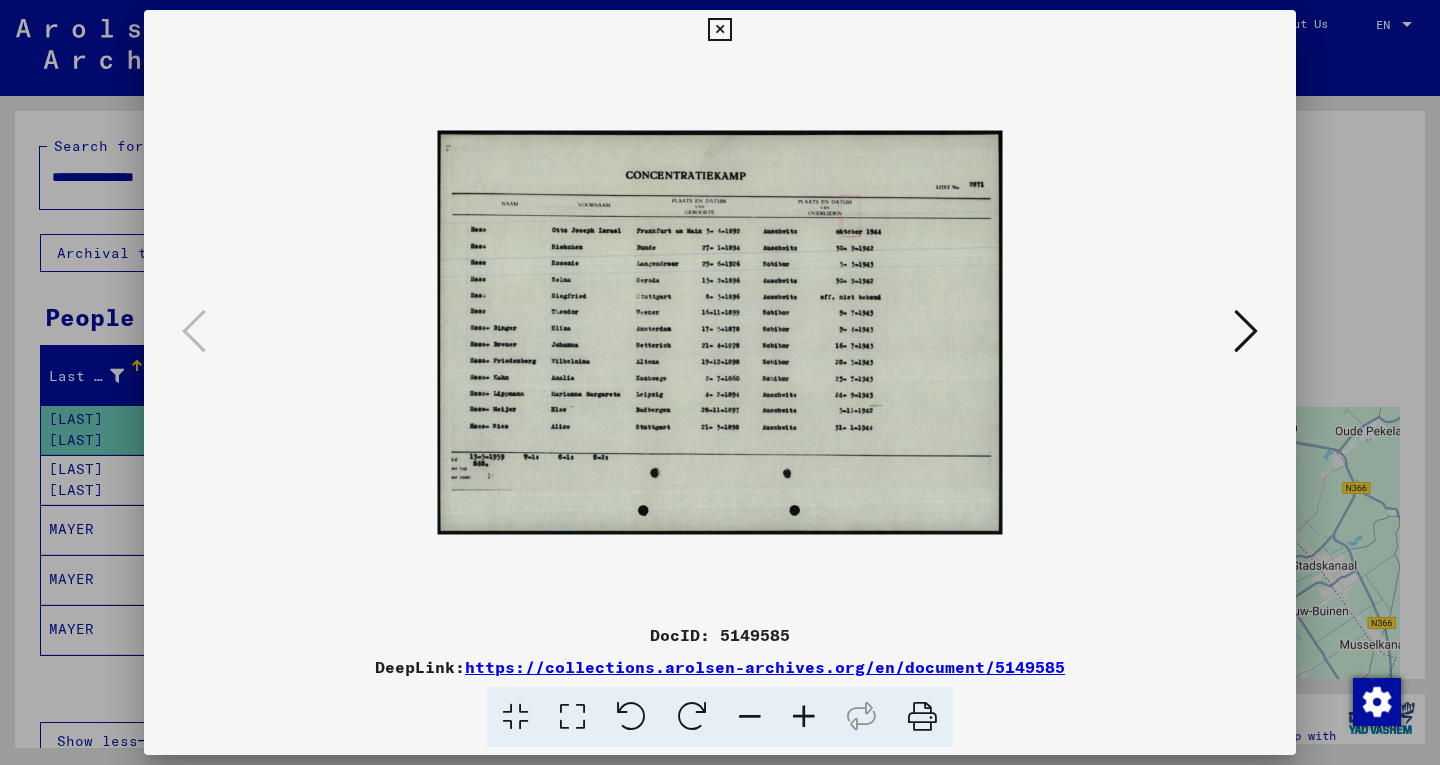 click at bounding box center (804, 717) 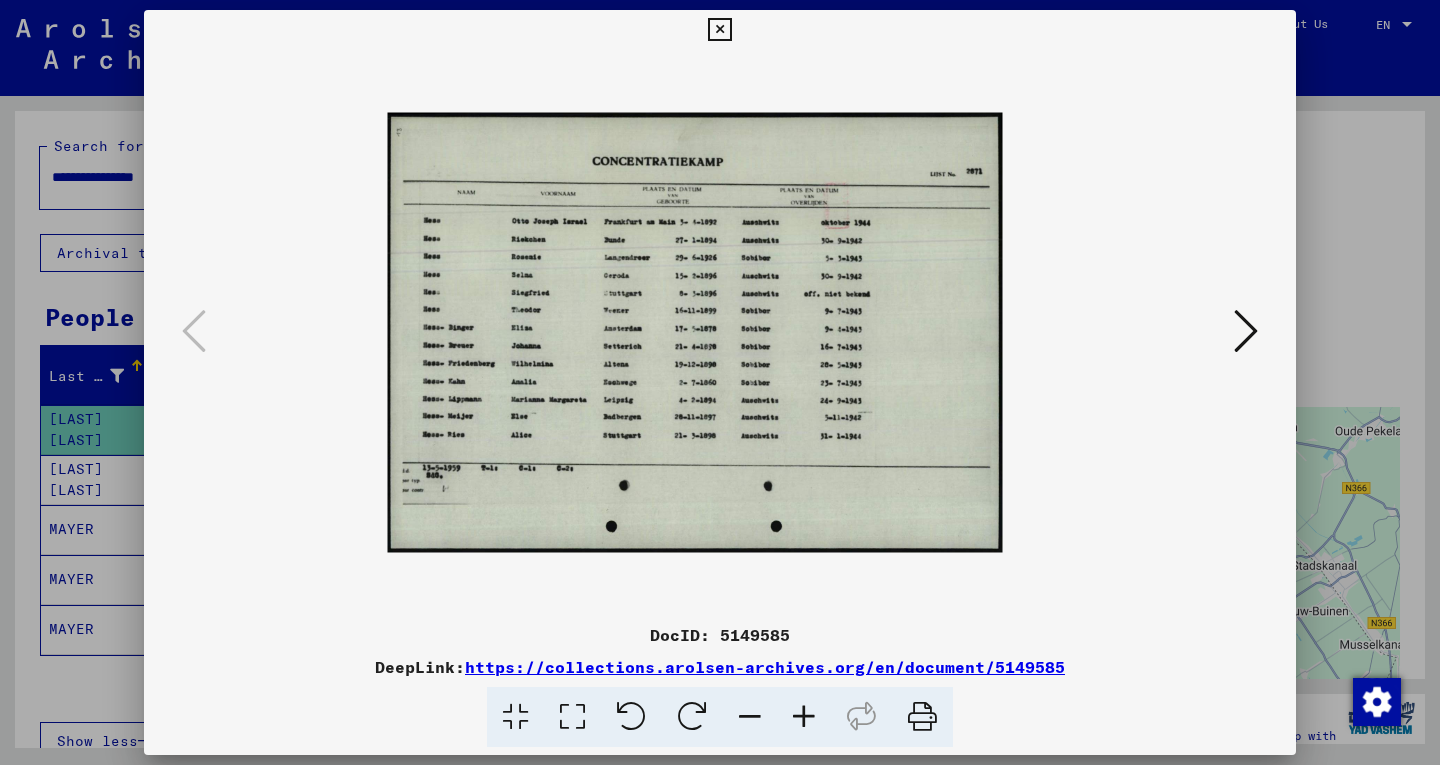click at bounding box center [804, 717] 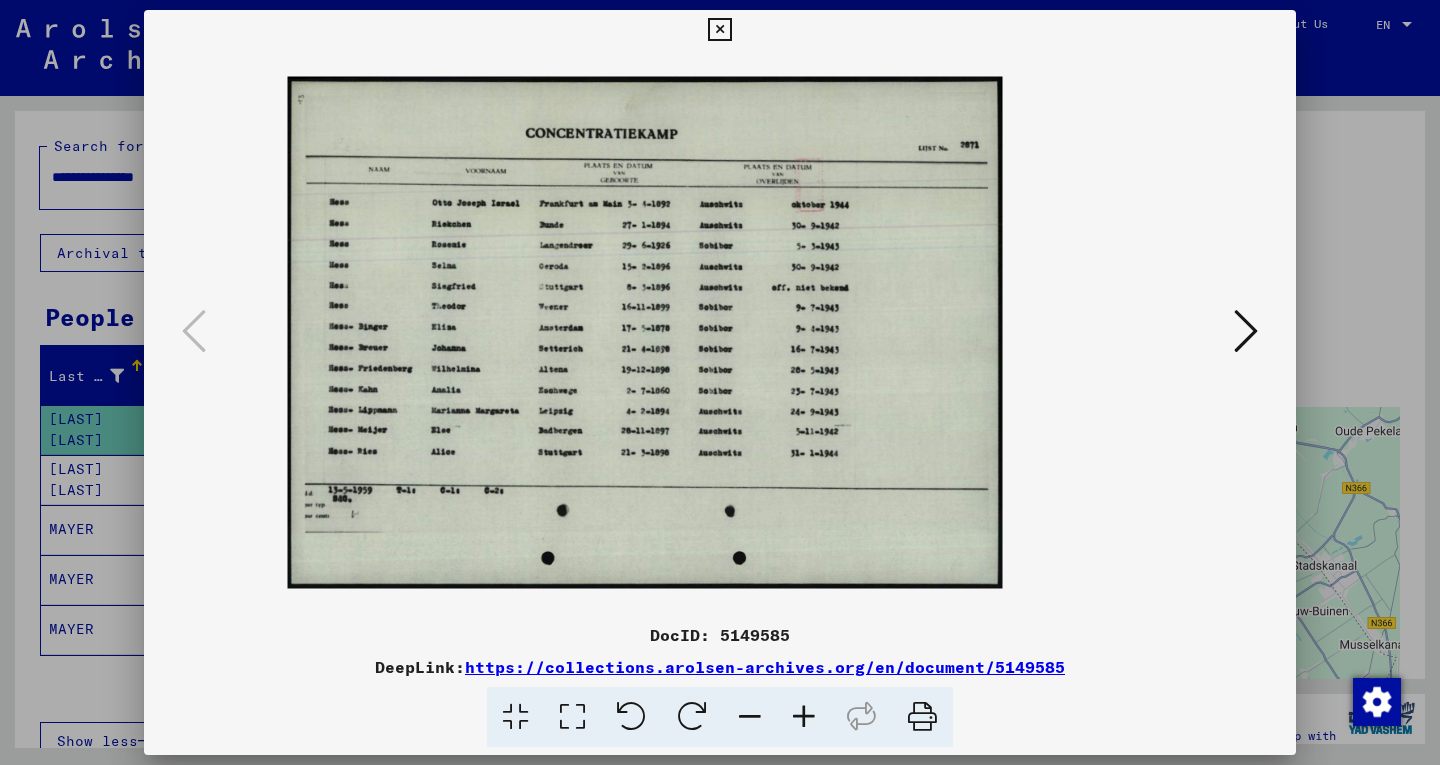 click at bounding box center [804, 717] 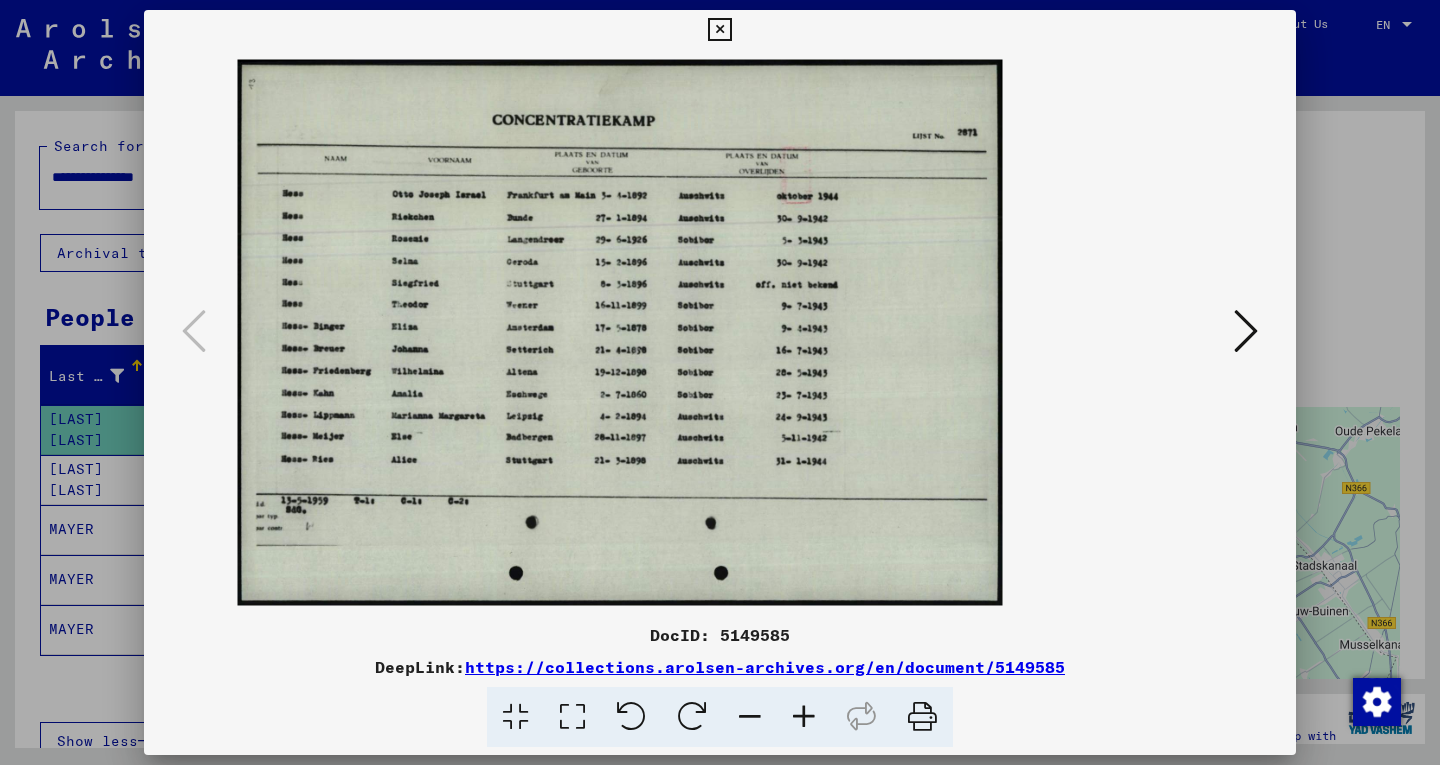 click at bounding box center (804, 717) 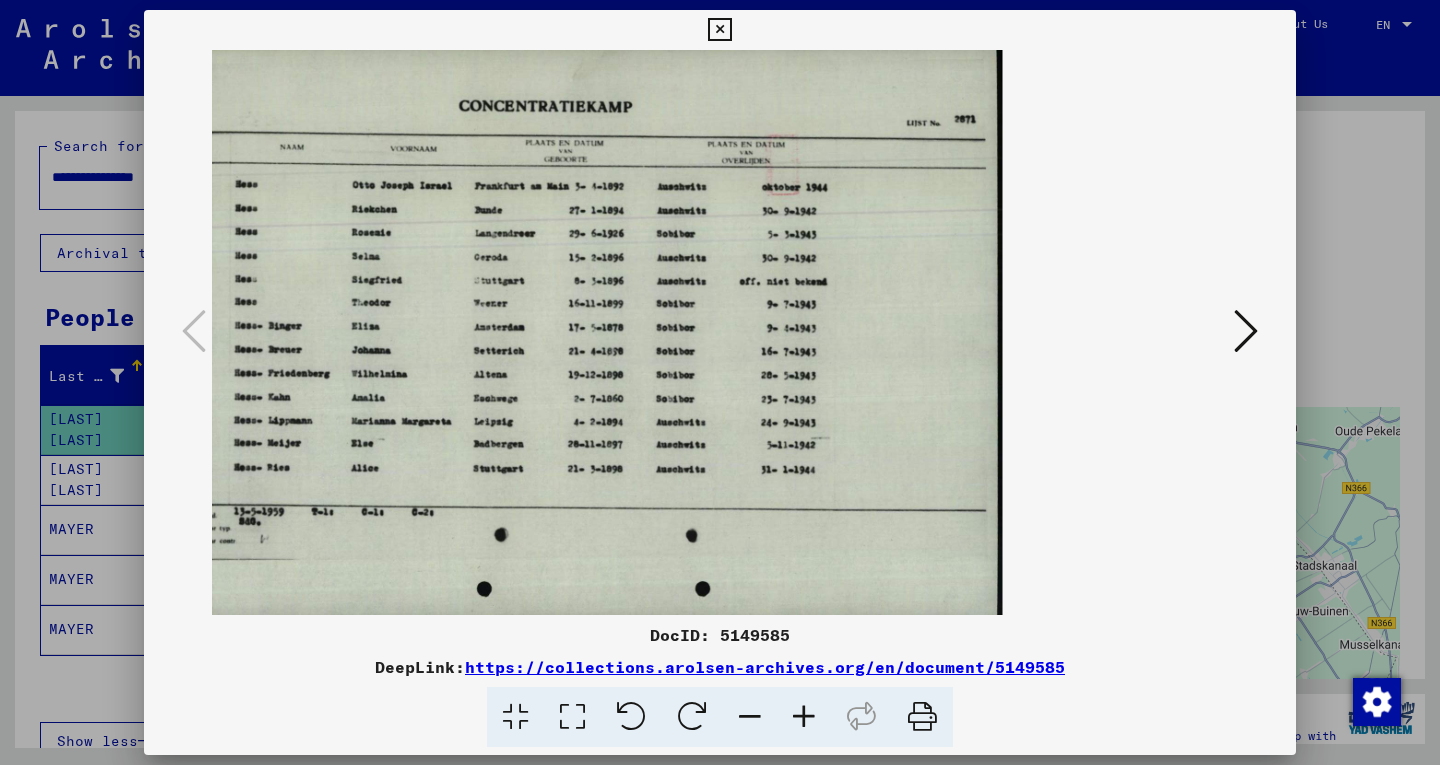 click at bounding box center (804, 717) 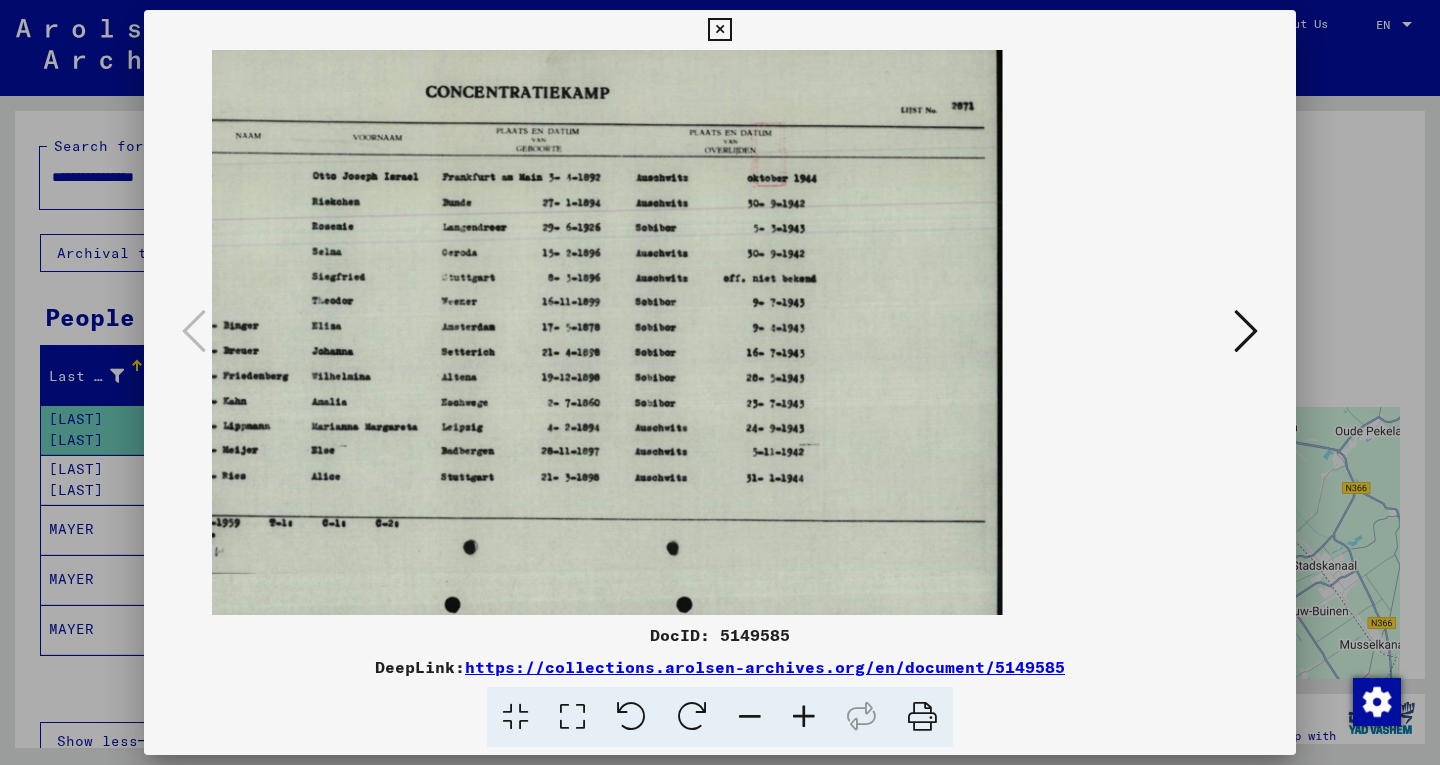 click at bounding box center [804, 717] 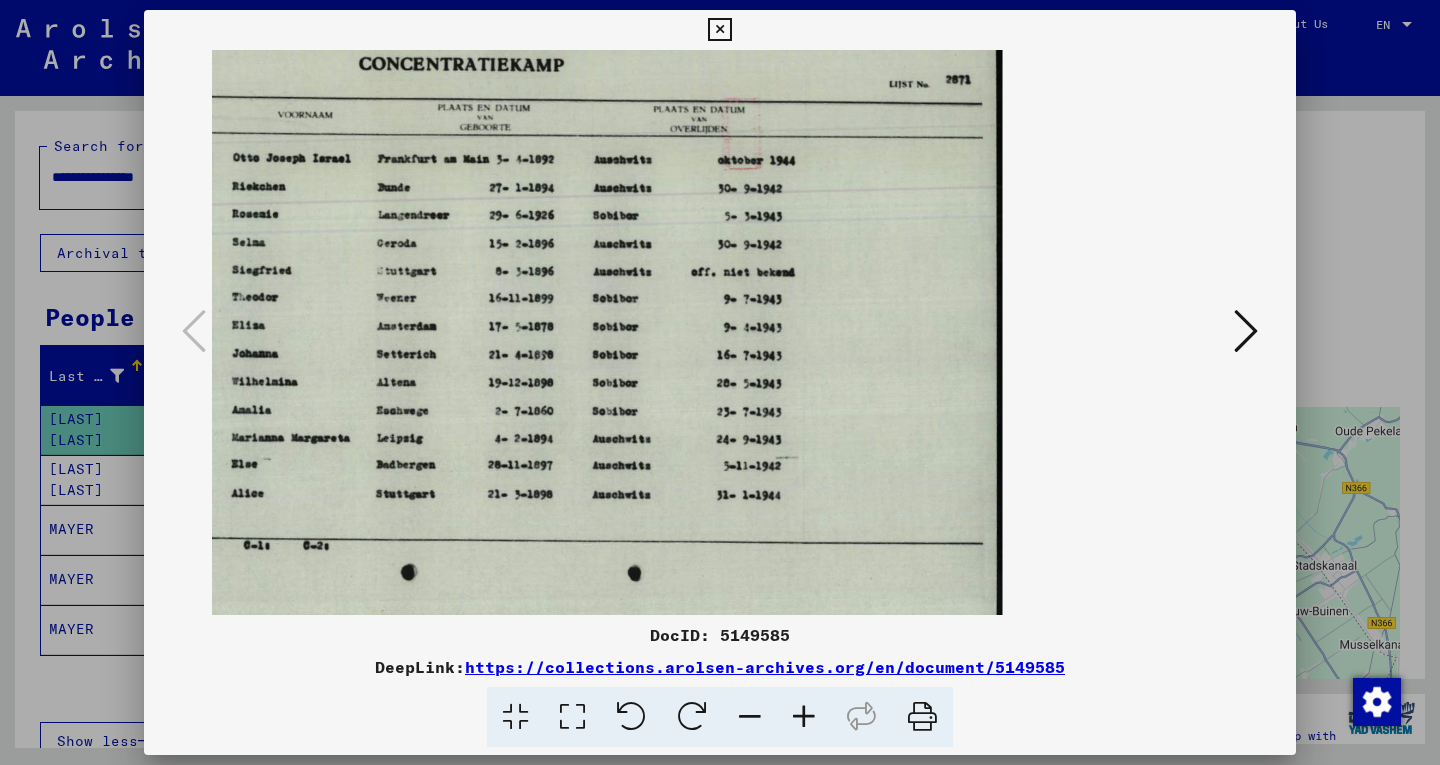 click at bounding box center [520, 332] 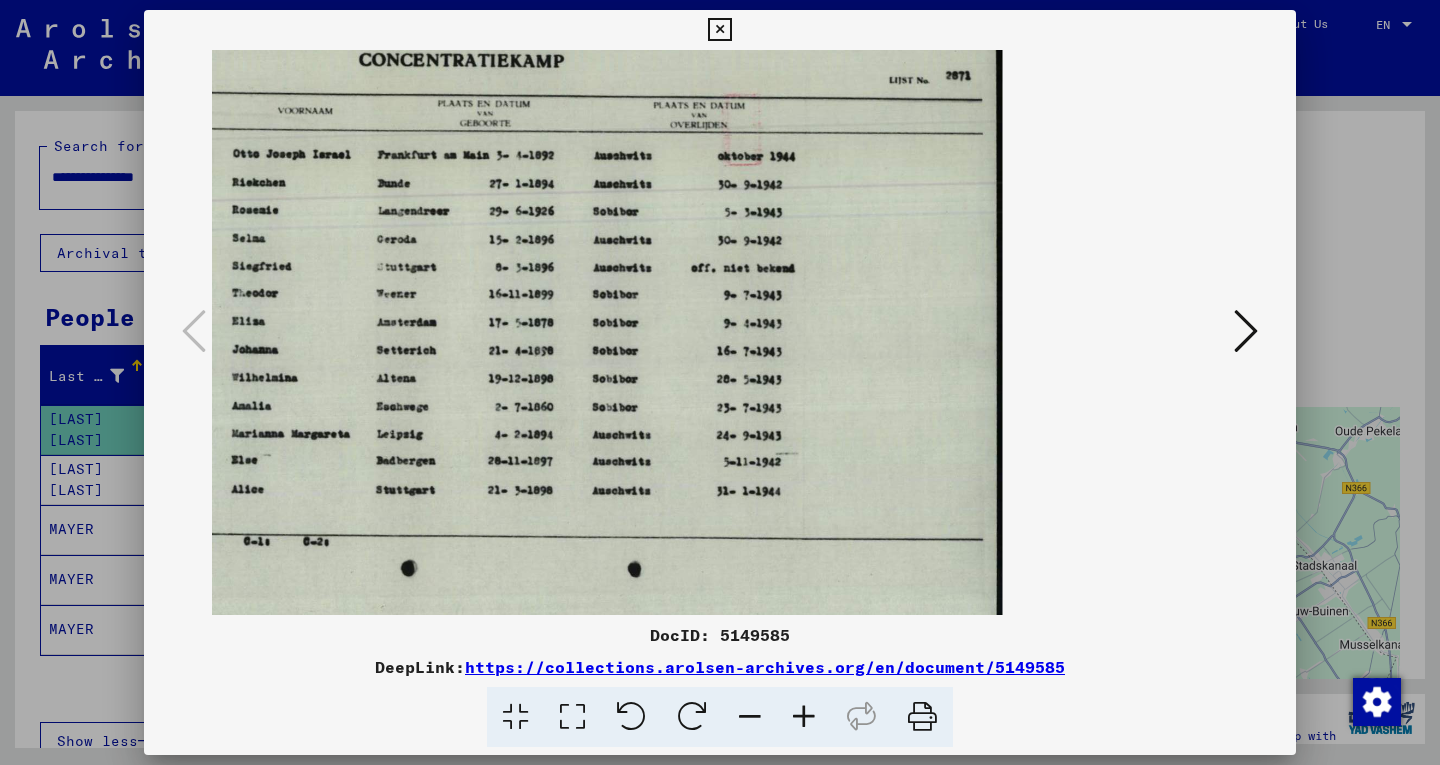 drag, startPoint x: 554, startPoint y: 436, endPoint x: 813, endPoint y: 432, distance: 259.03088 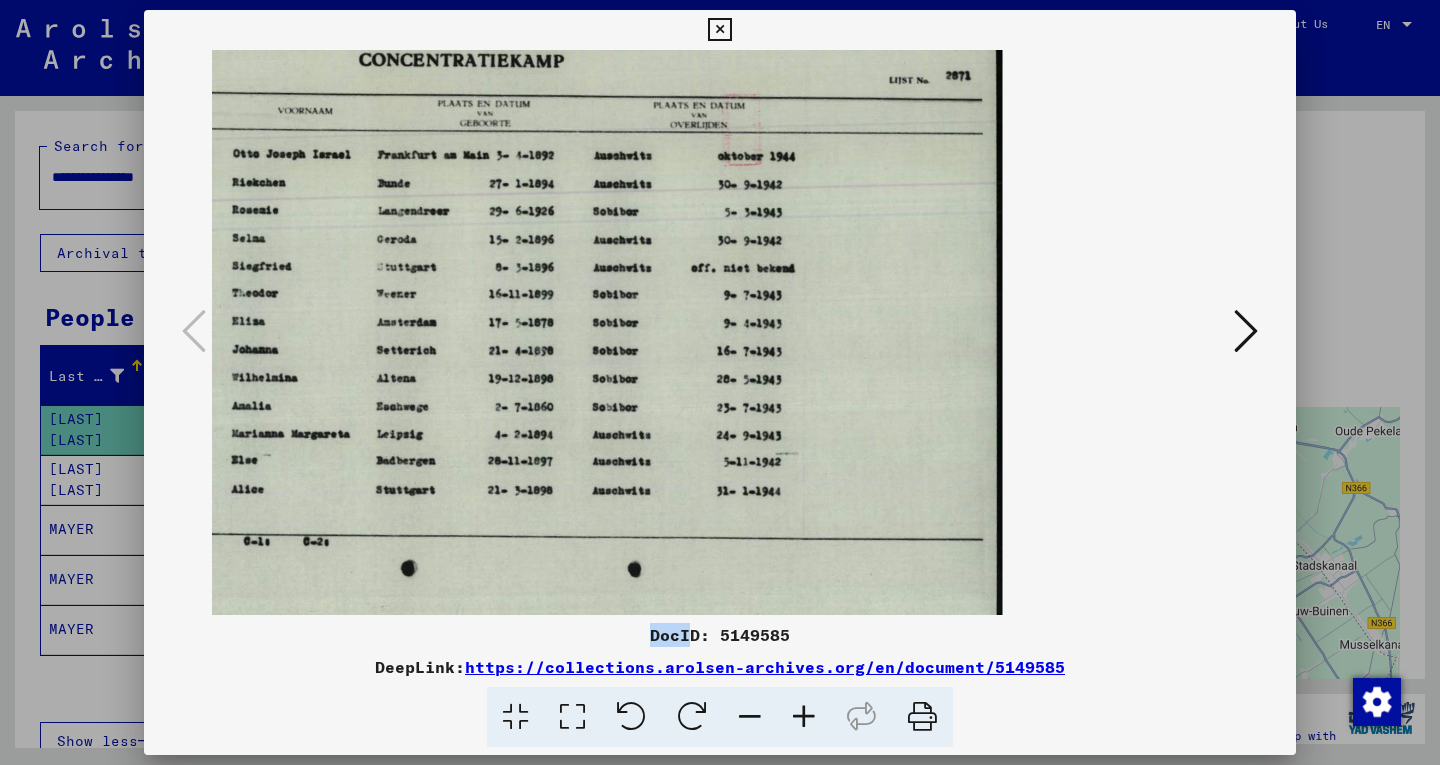 drag, startPoint x: 509, startPoint y: 644, endPoint x: 686, endPoint y: 641, distance: 177.02542 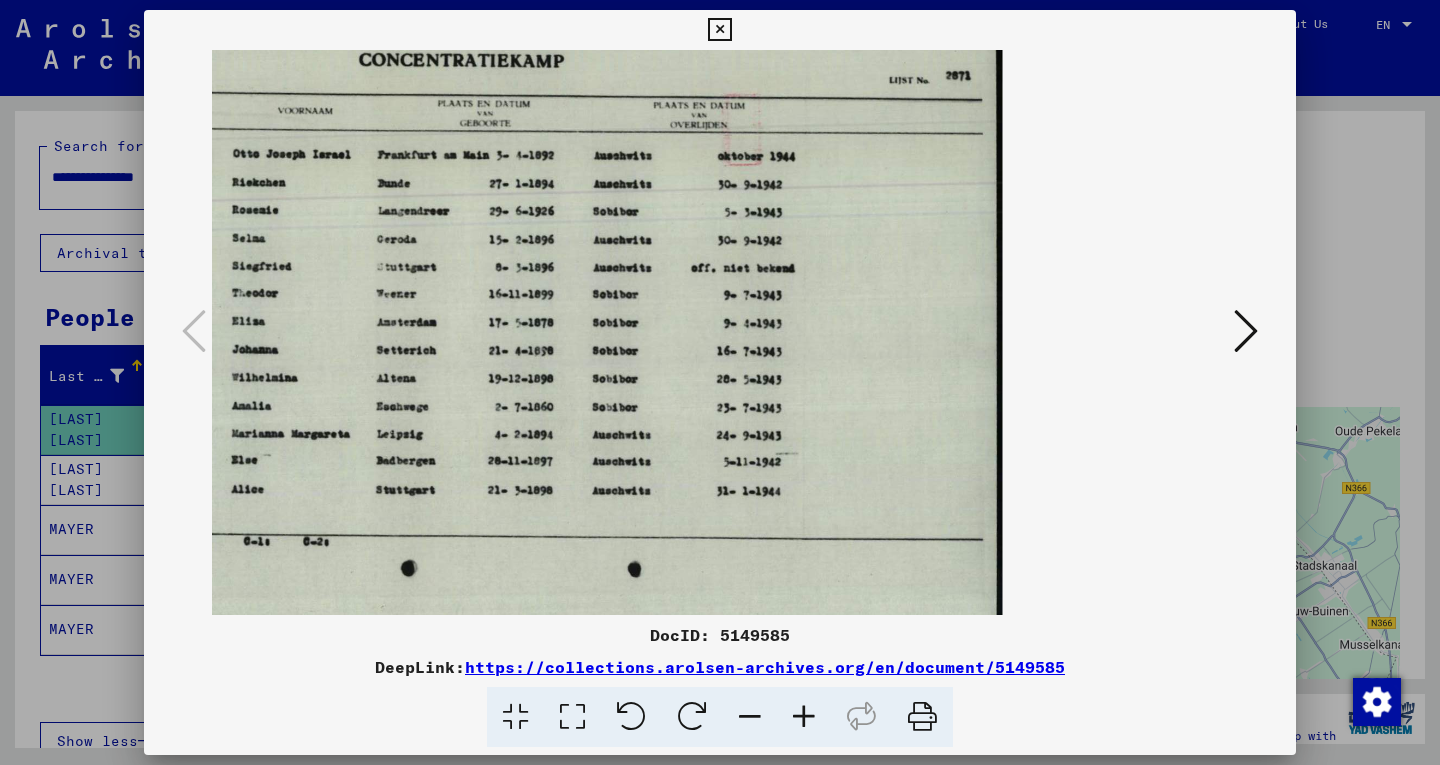drag, startPoint x: 1307, startPoint y: 585, endPoint x: 1354, endPoint y: 530, distance: 72.34639 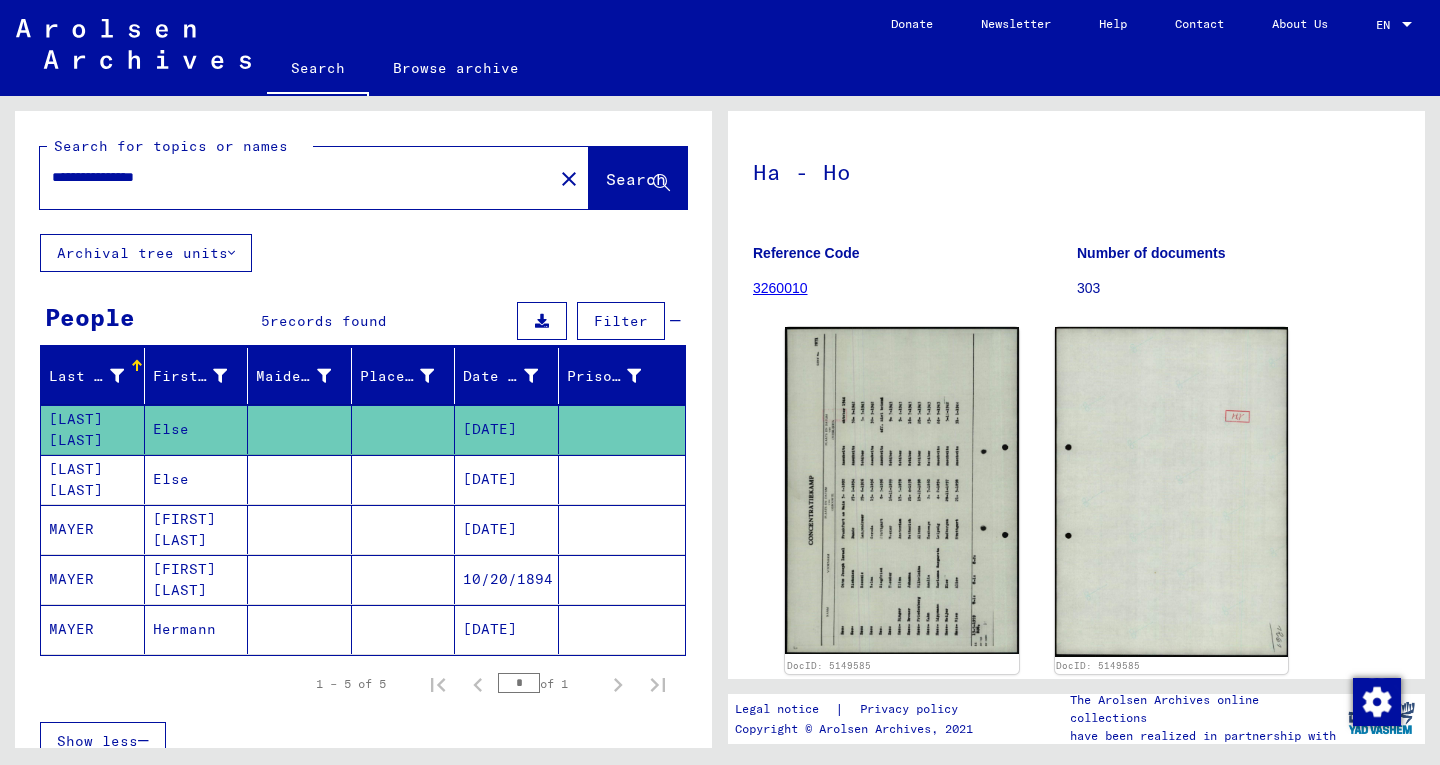 scroll, scrollTop: 0, scrollLeft: 0, axis: both 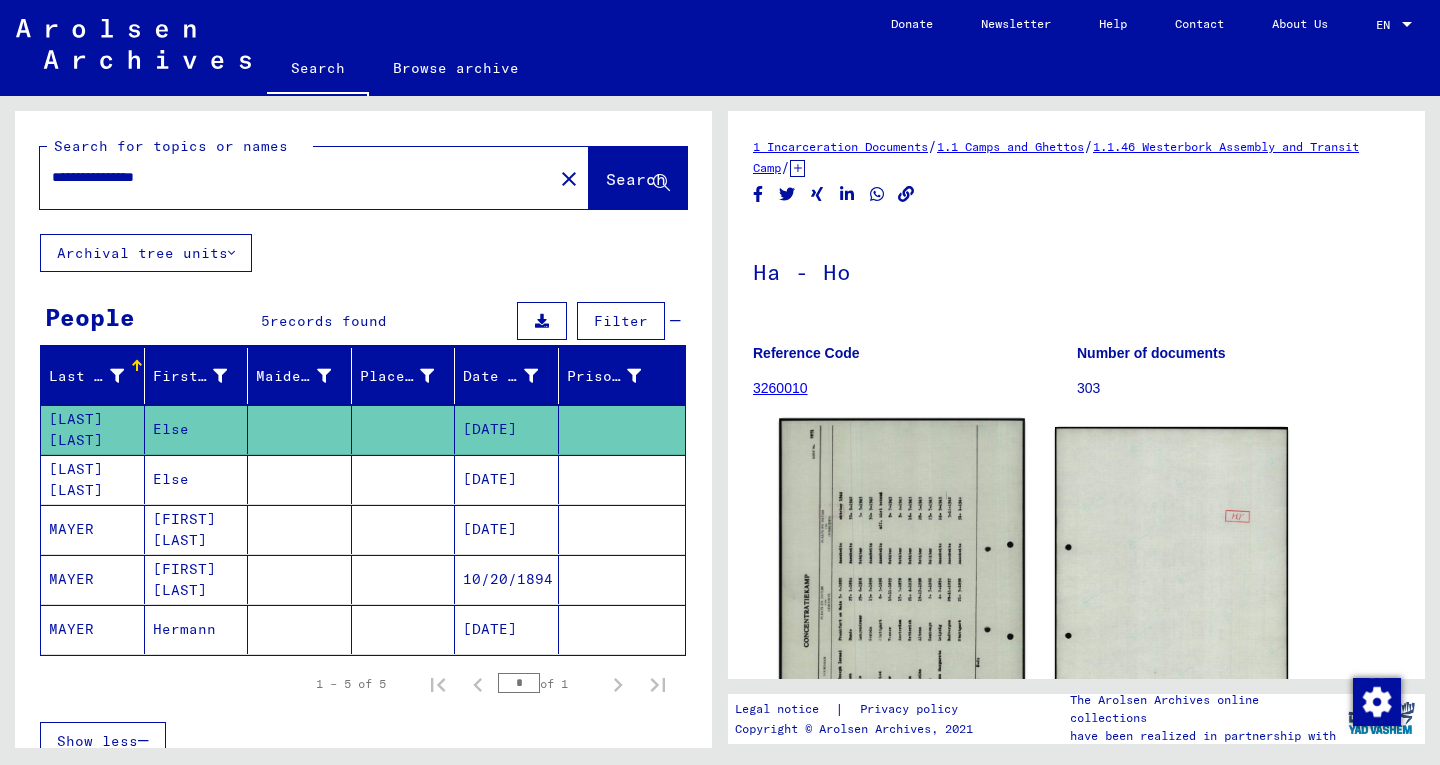 click 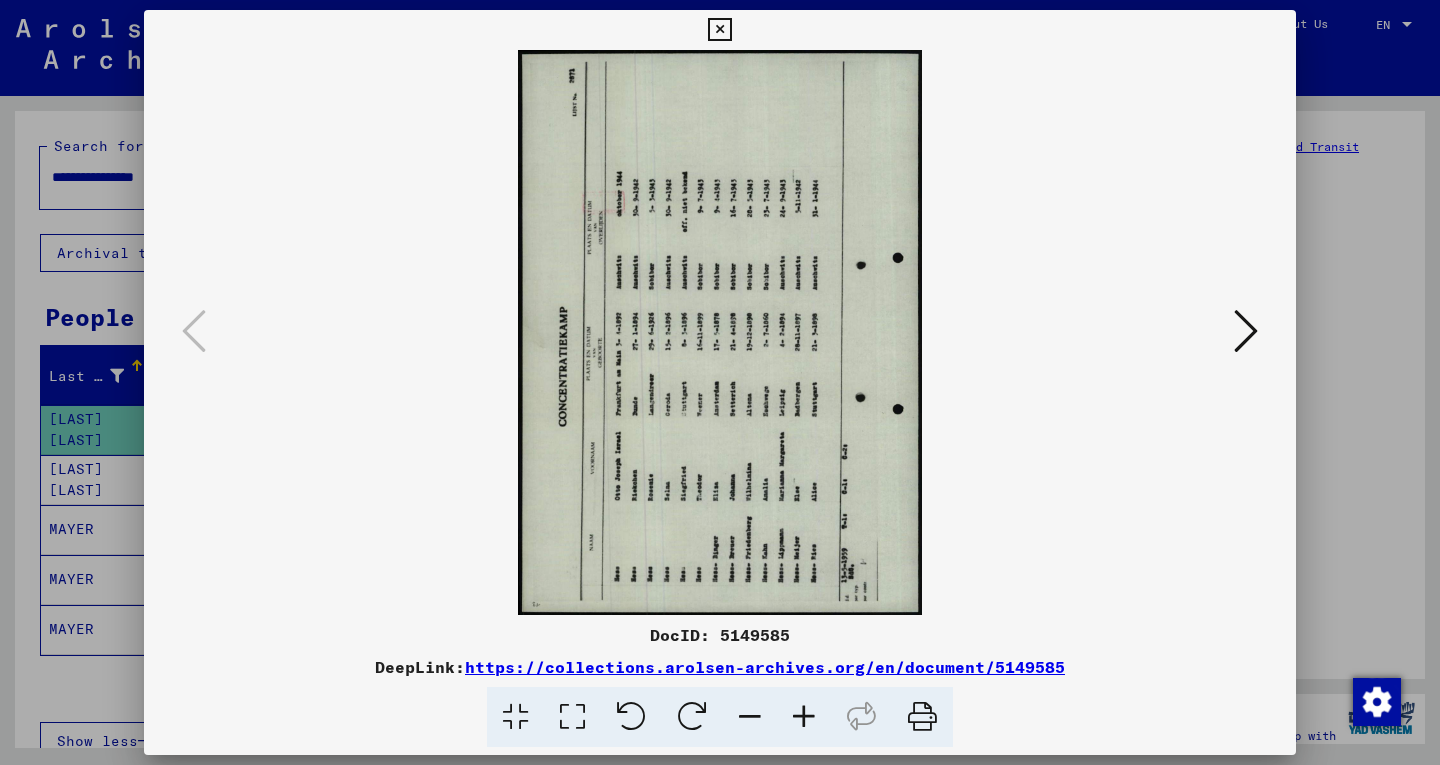 click at bounding box center [692, 717] 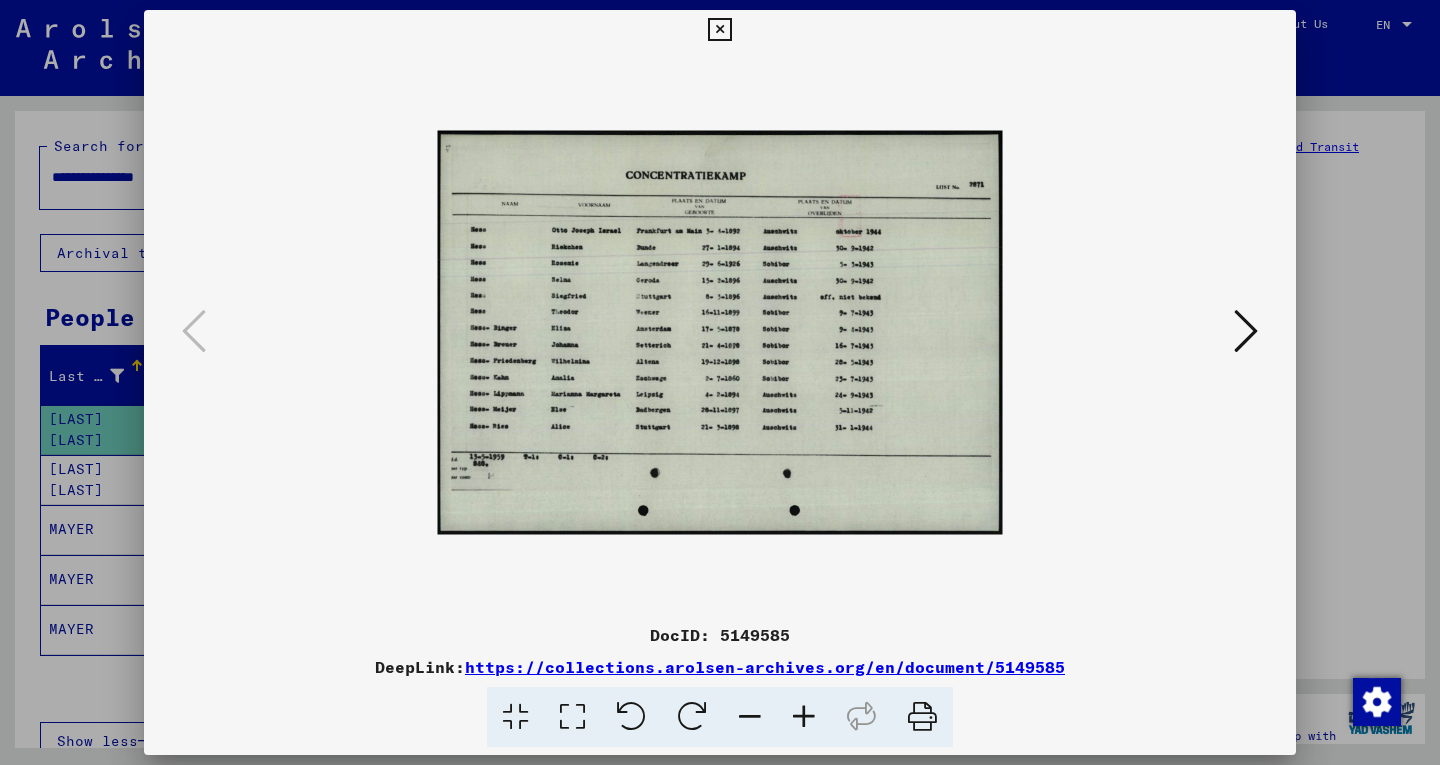 click at bounding box center (804, 717) 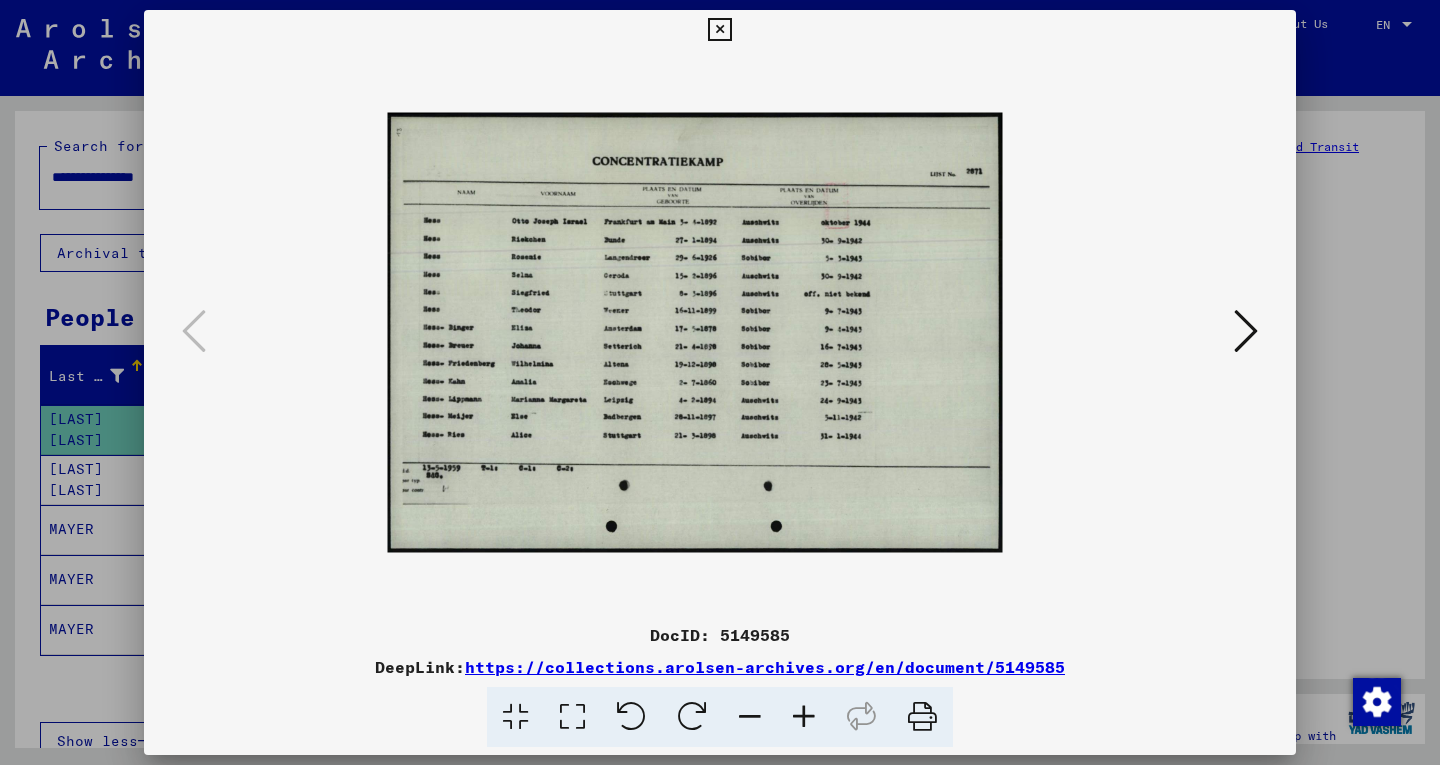 click at bounding box center [804, 717] 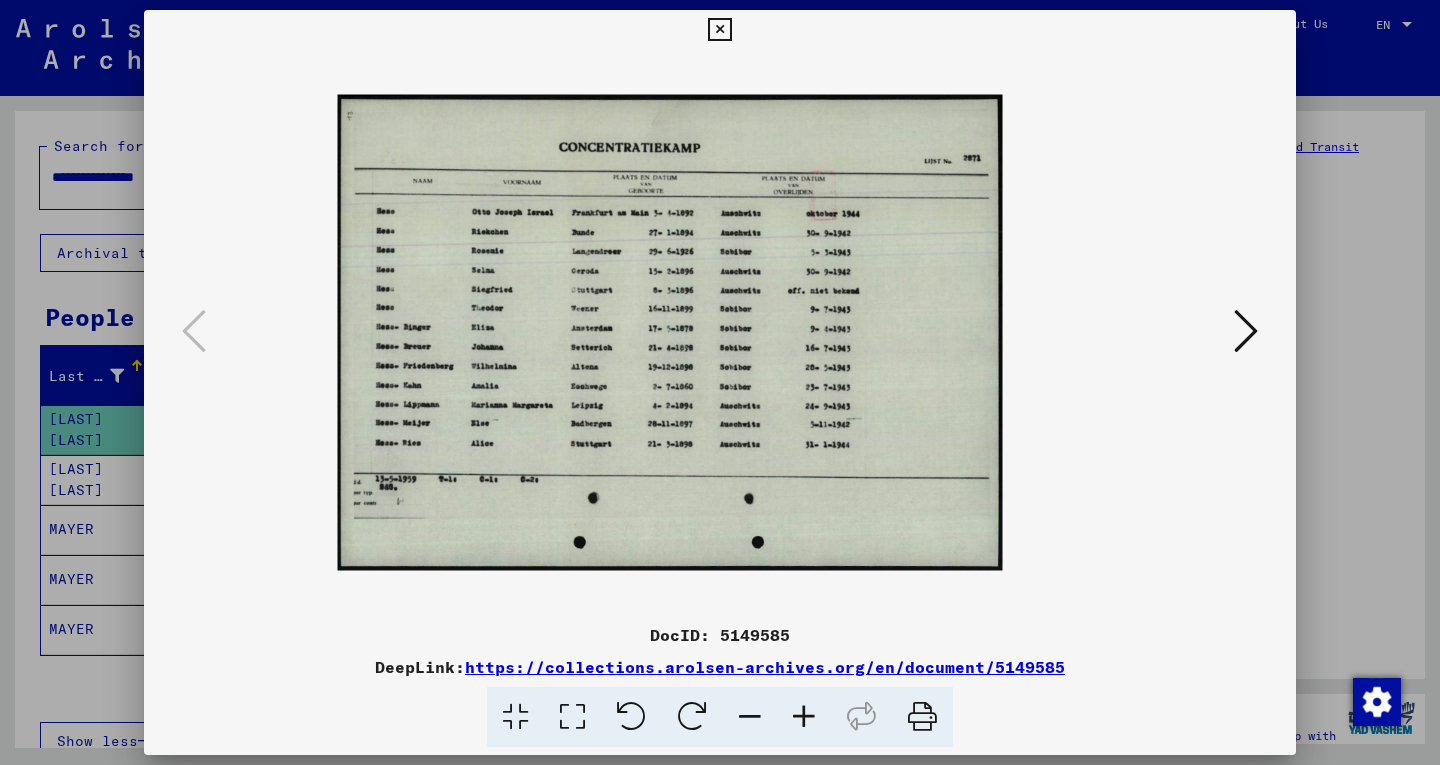 click at bounding box center (804, 717) 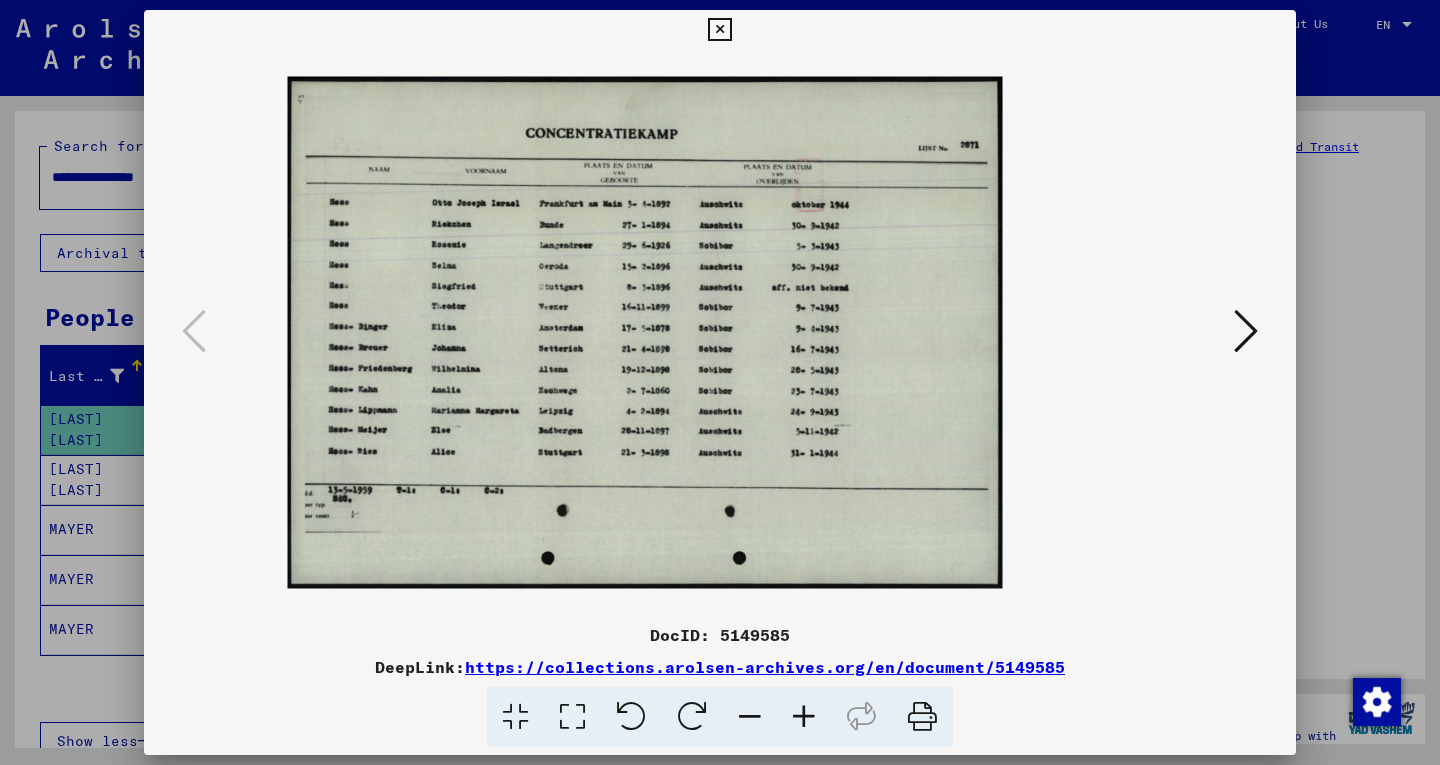 click at bounding box center [804, 717] 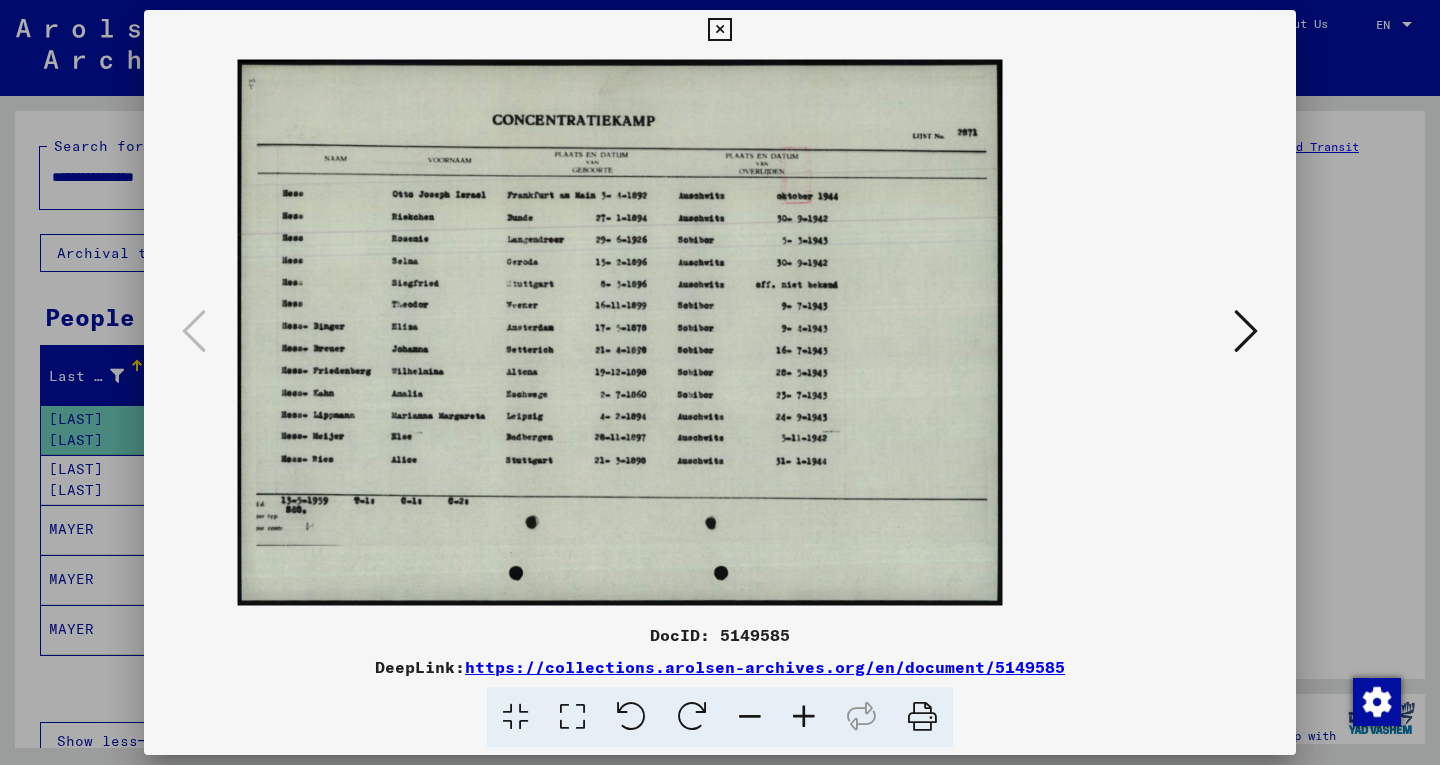 drag, startPoint x: 446, startPoint y: 442, endPoint x: 616, endPoint y: 445, distance: 170.02647 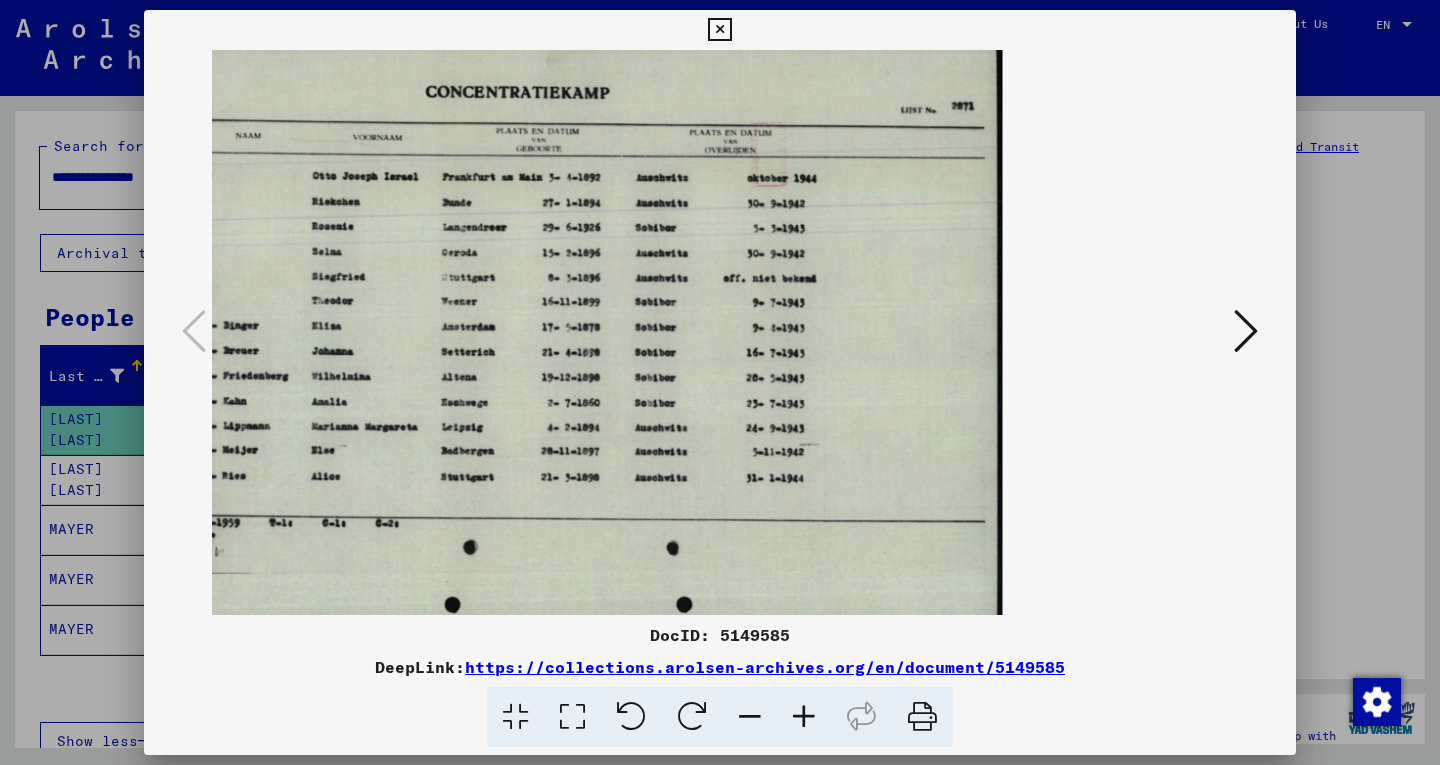 click at bounding box center (804, 717) 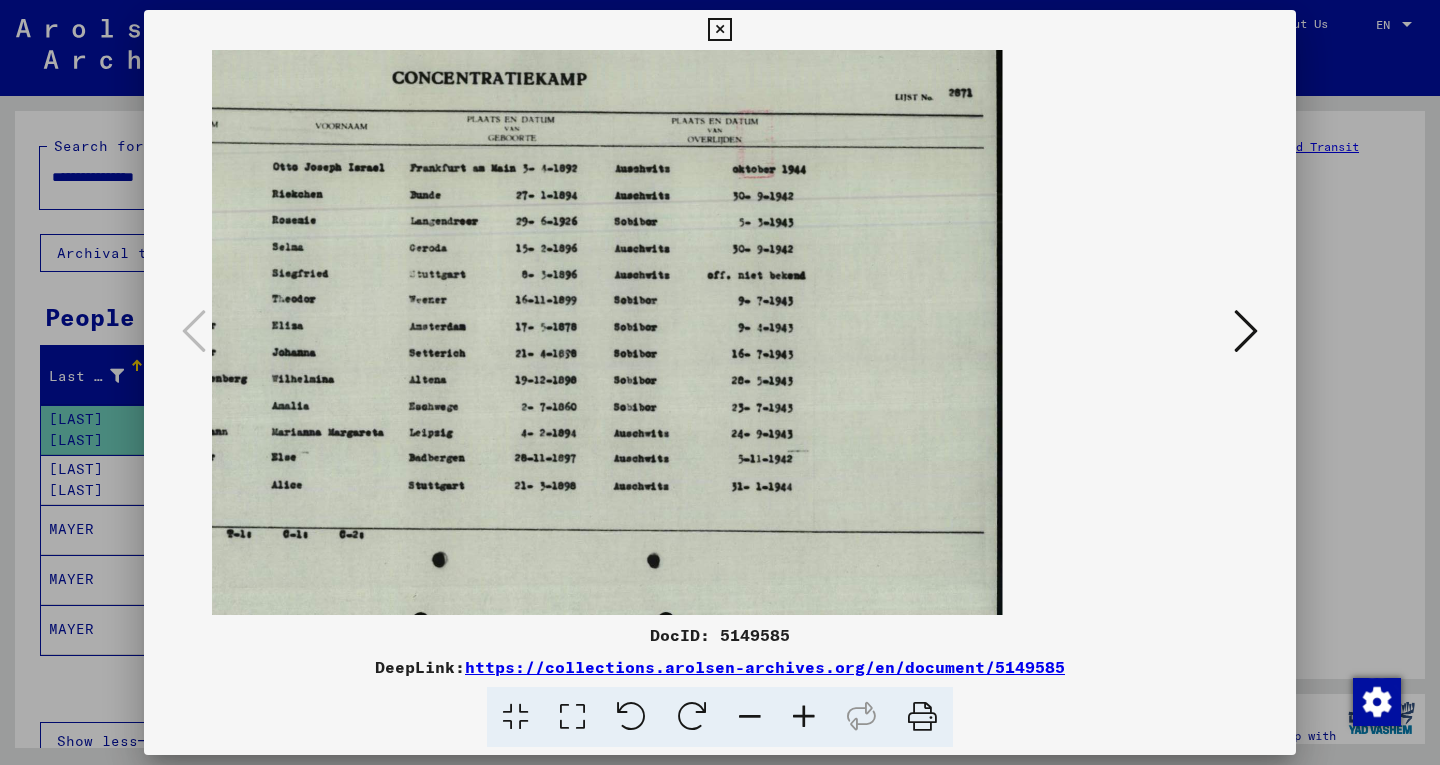 click at bounding box center (804, 717) 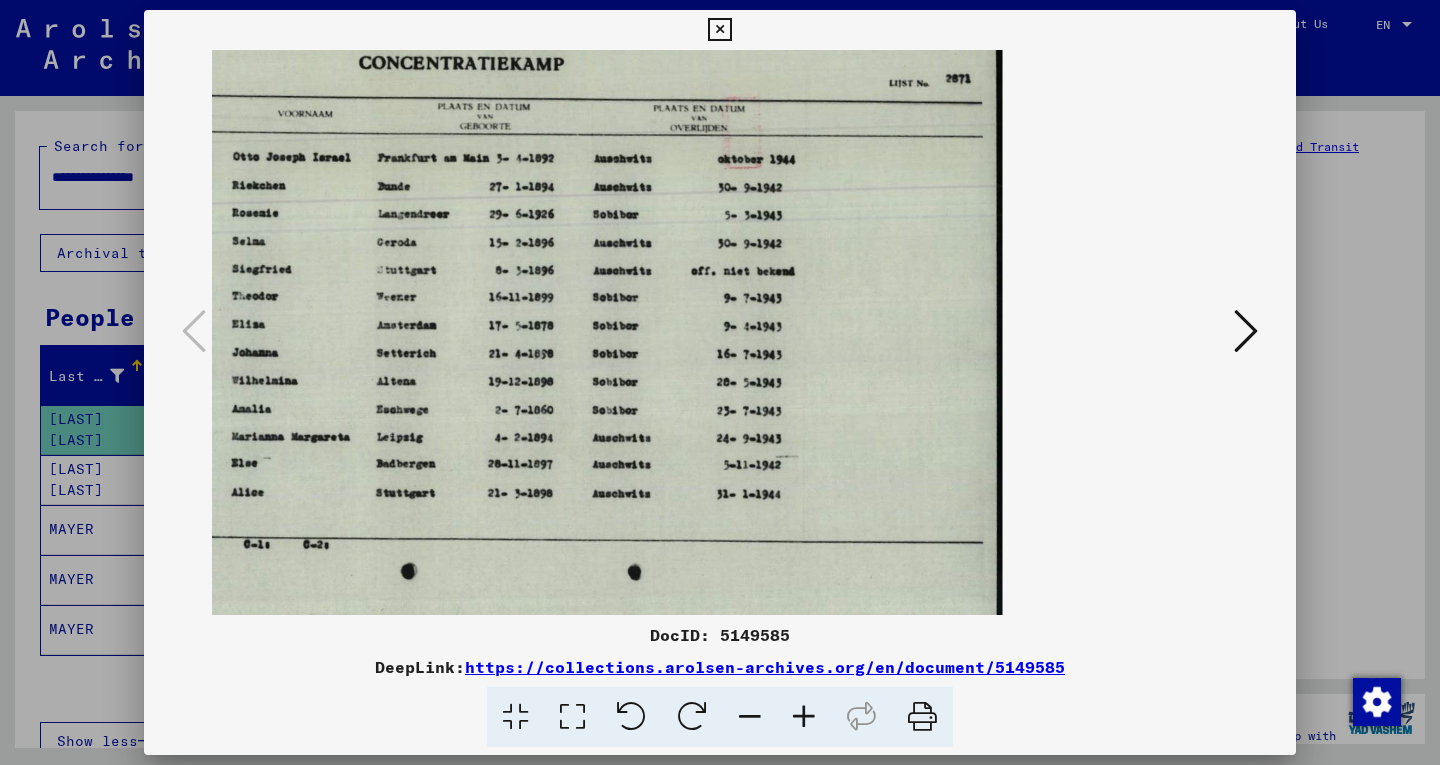 drag, startPoint x: 566, startPoint y: 547, endPoint x: 863, endPoint y: 530, distance: 297.48615 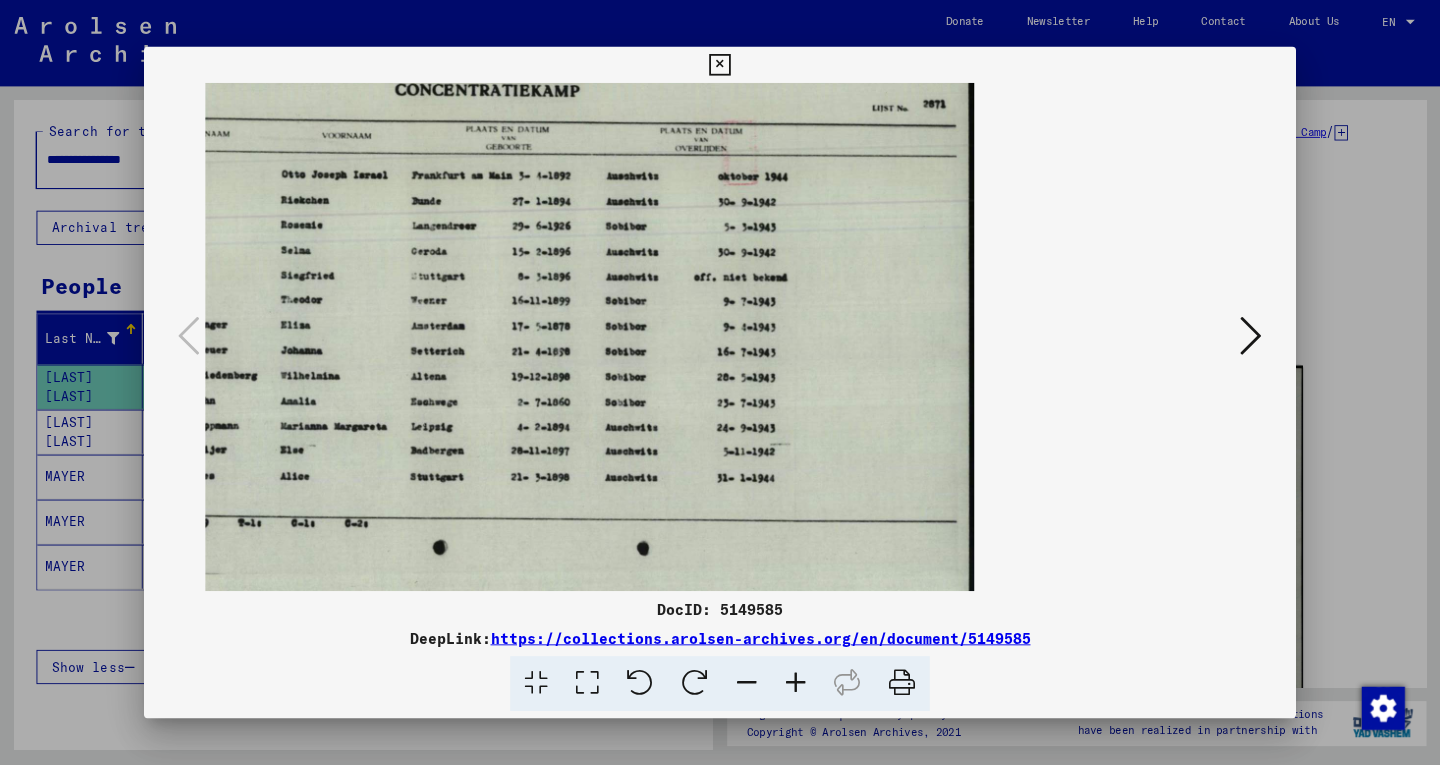 scroll, scrollTop: 6, scrollLeft: 0, axis: vertical 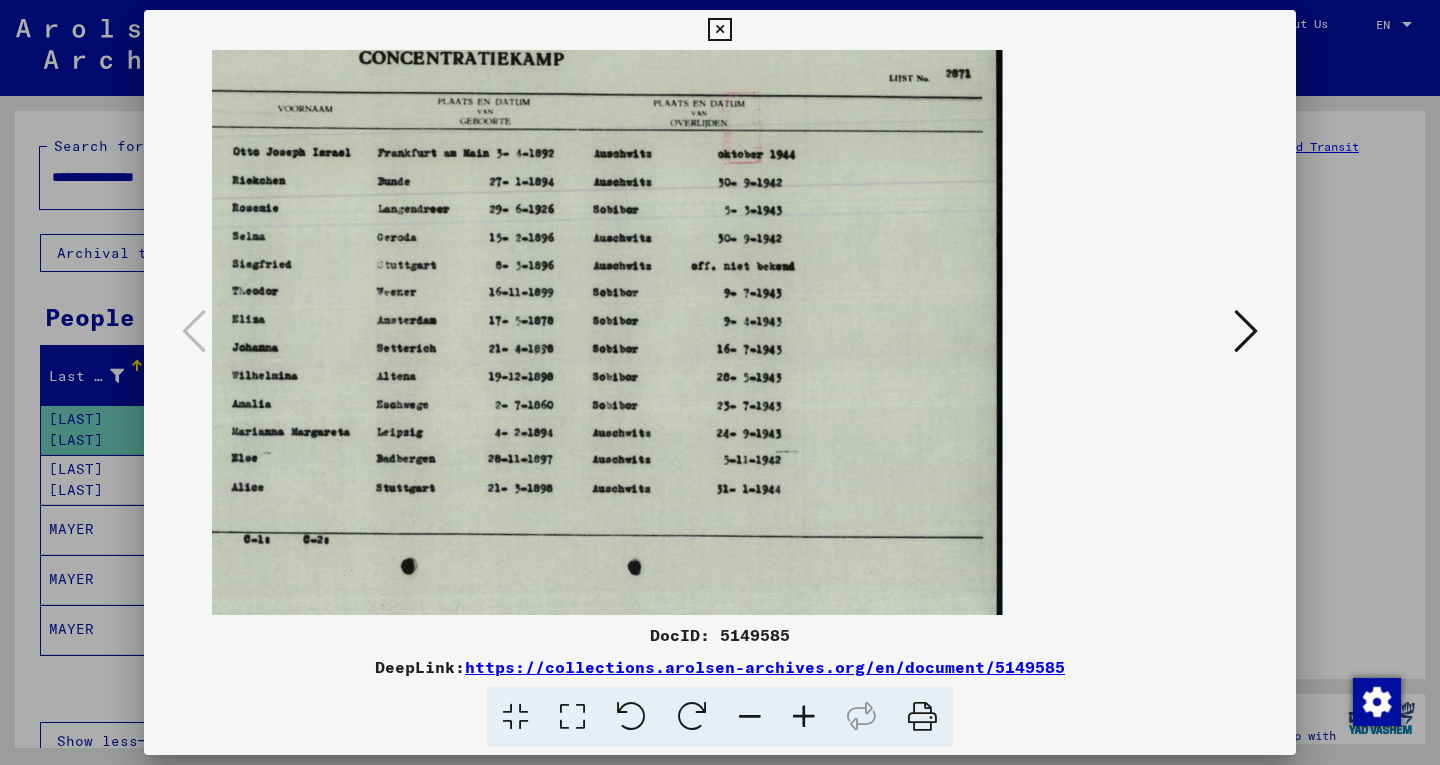 click at bounding box center [572, 717] 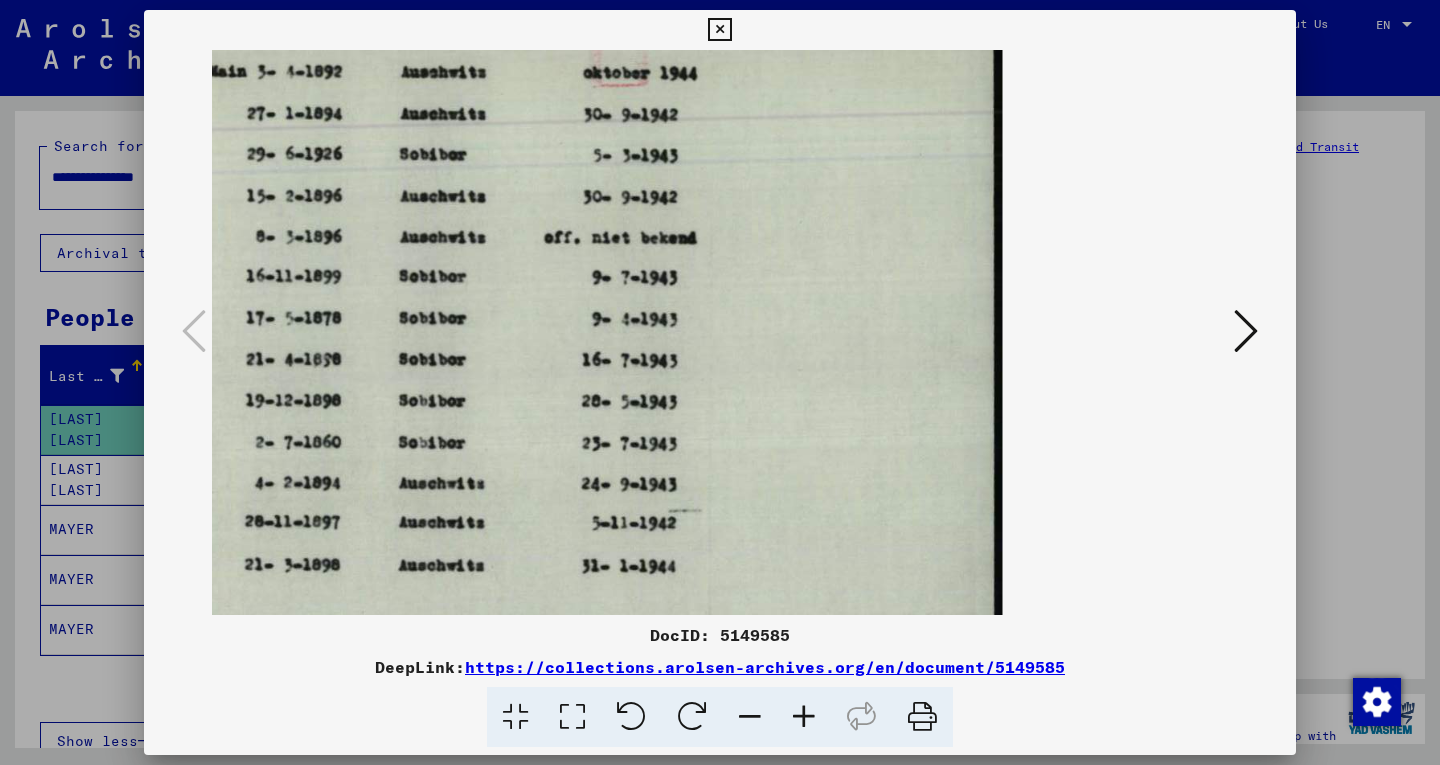 scroll, scrollTop: 3, scrollLeft: 0, axis: vertical 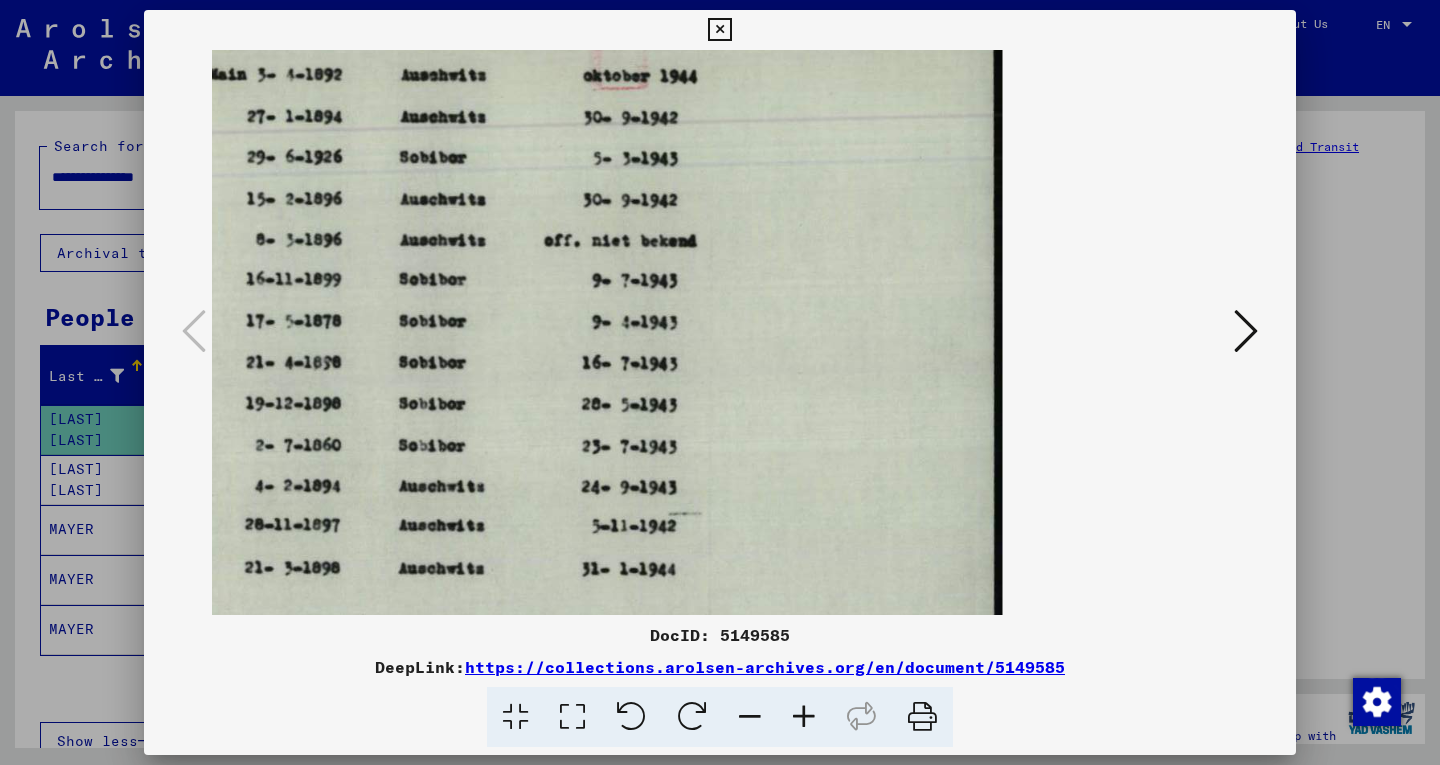 drag, startPoint x: 488, startPoint y: 544, endPoint x: 678, endPoint y: 547, distance: 190.02368 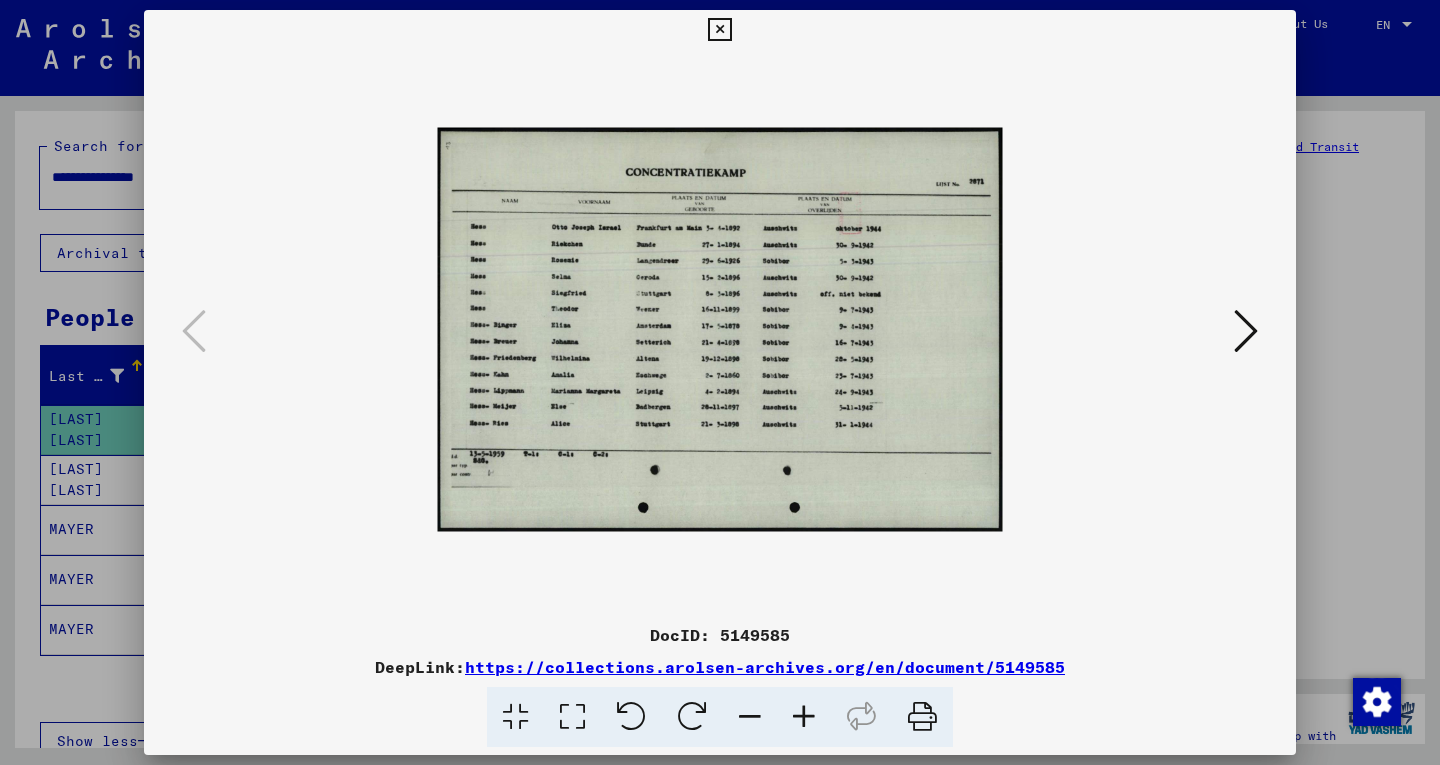 click at bounding box center [804, 717] 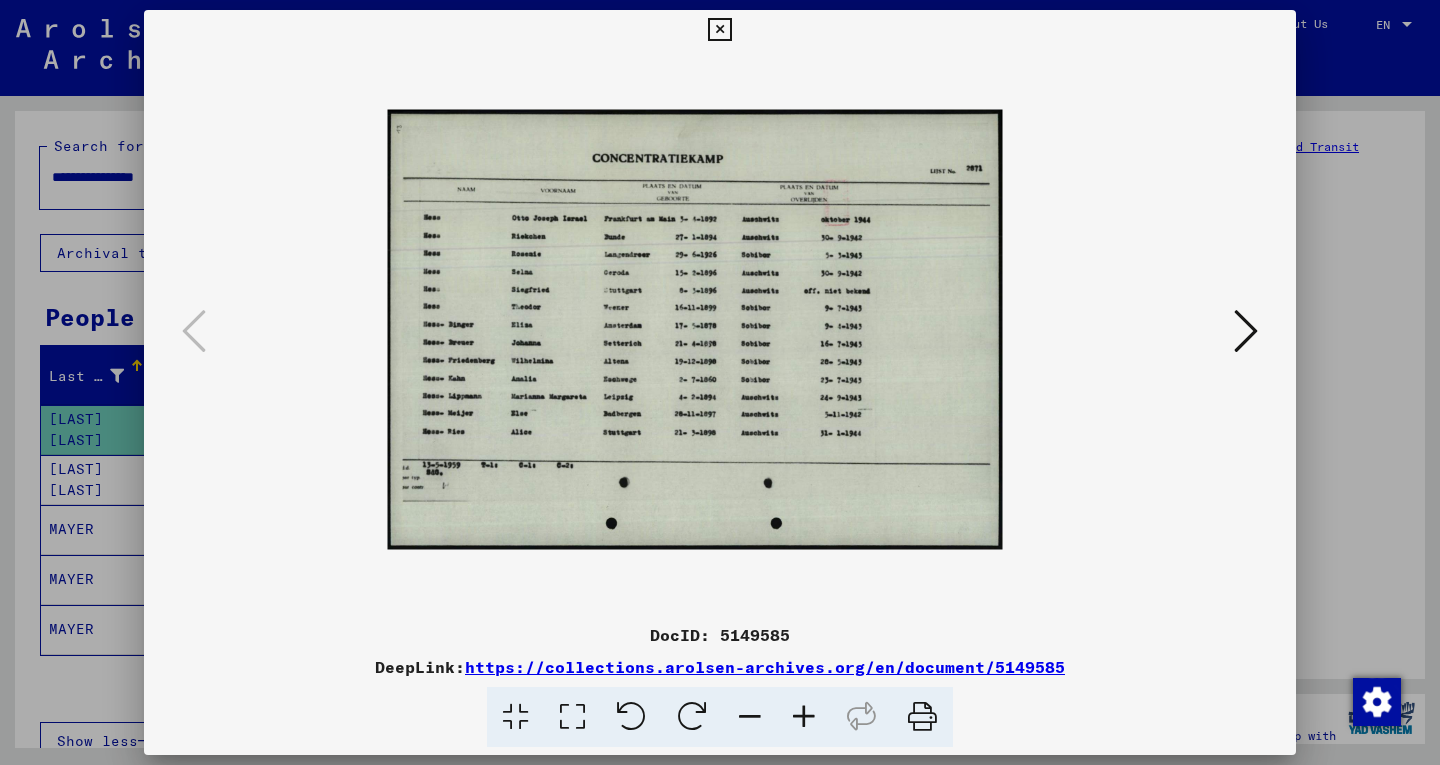 click at bounding box center [804, 717] 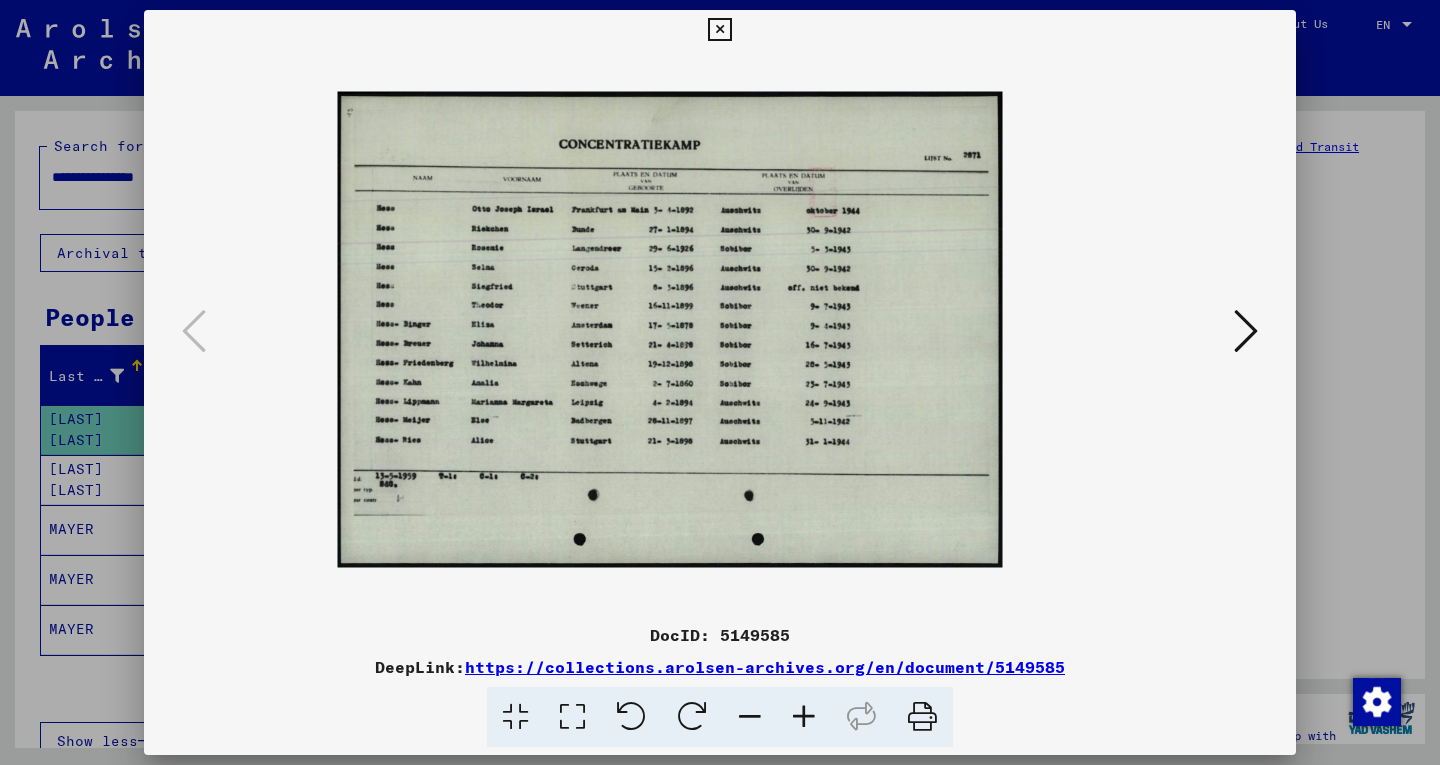 click at bounding box center [804, 717] 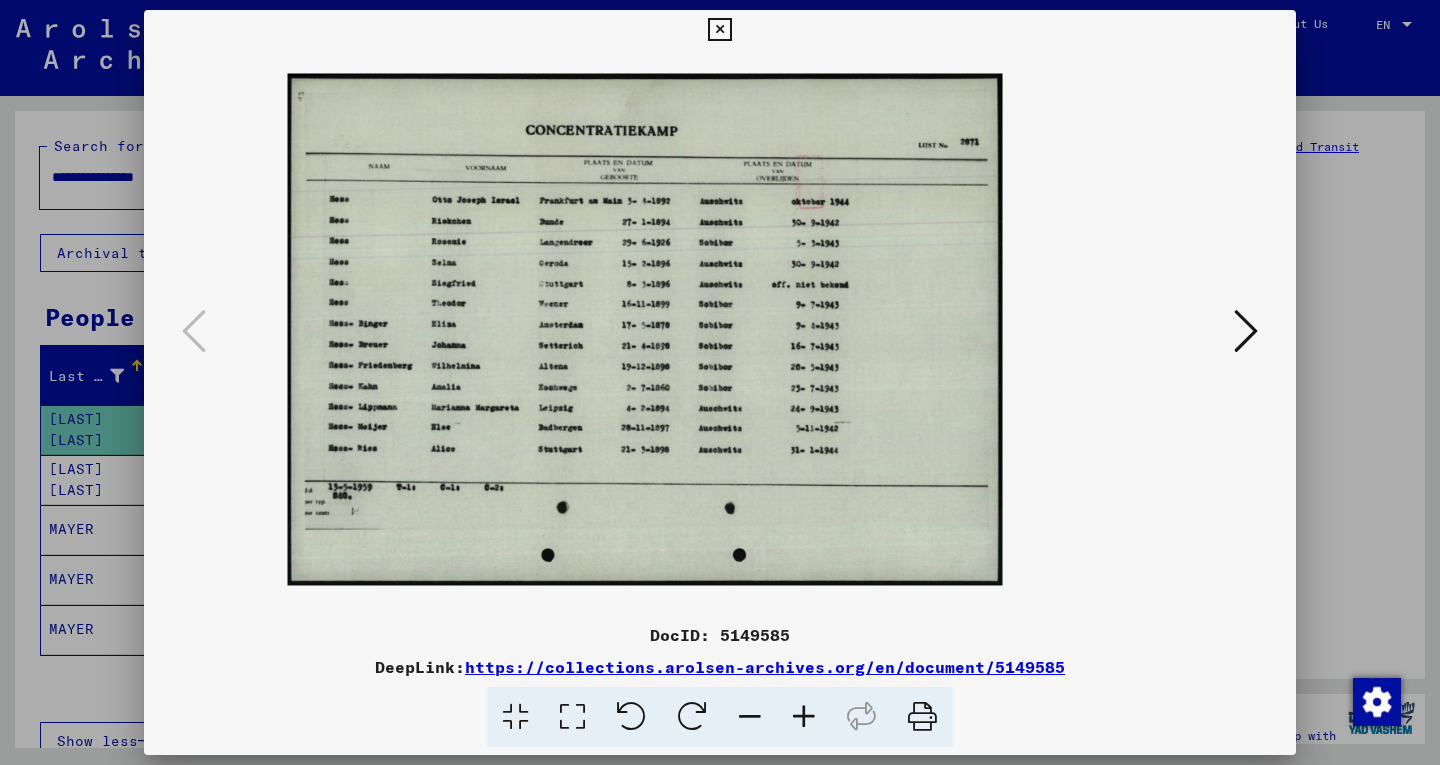 click at bounding box center [804, 717] 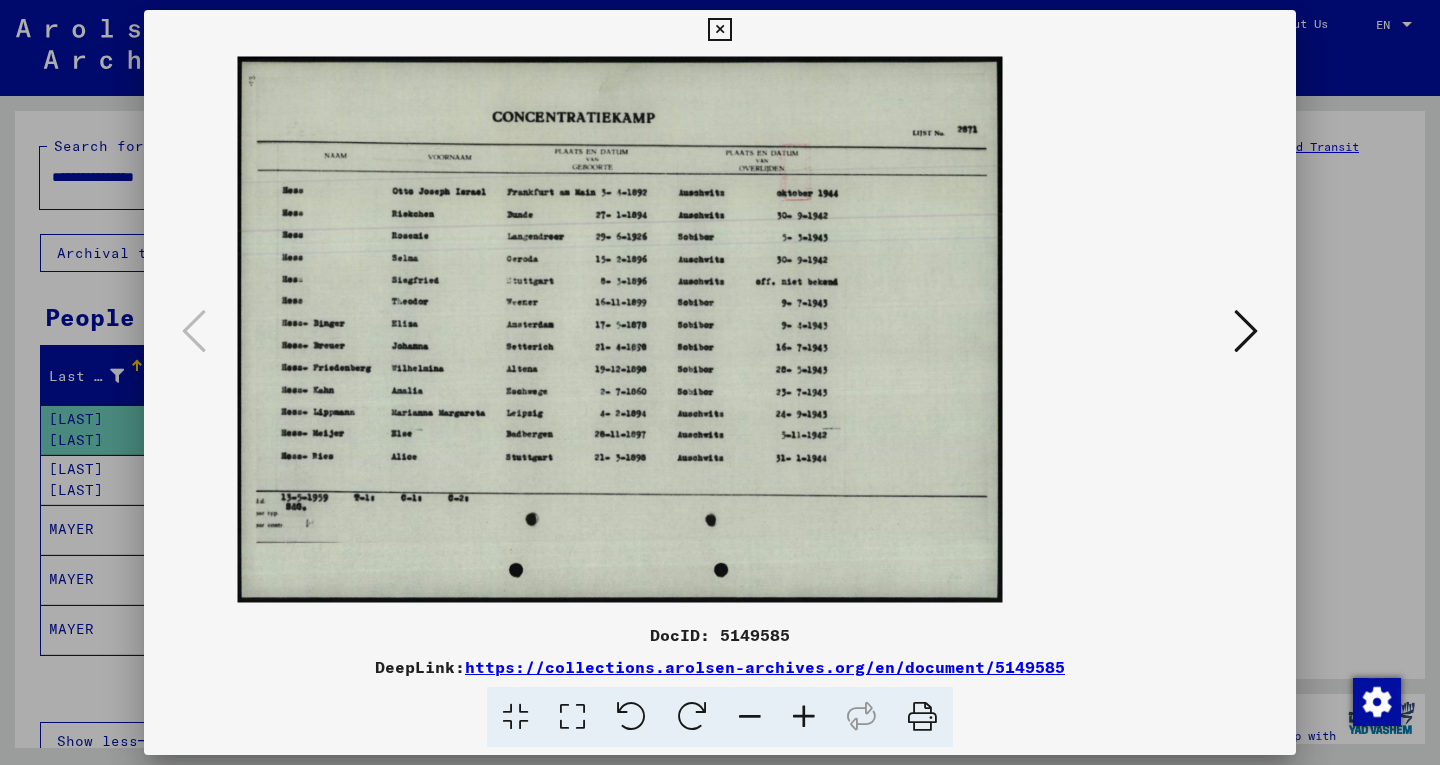 click at bounding box center [804, 717] 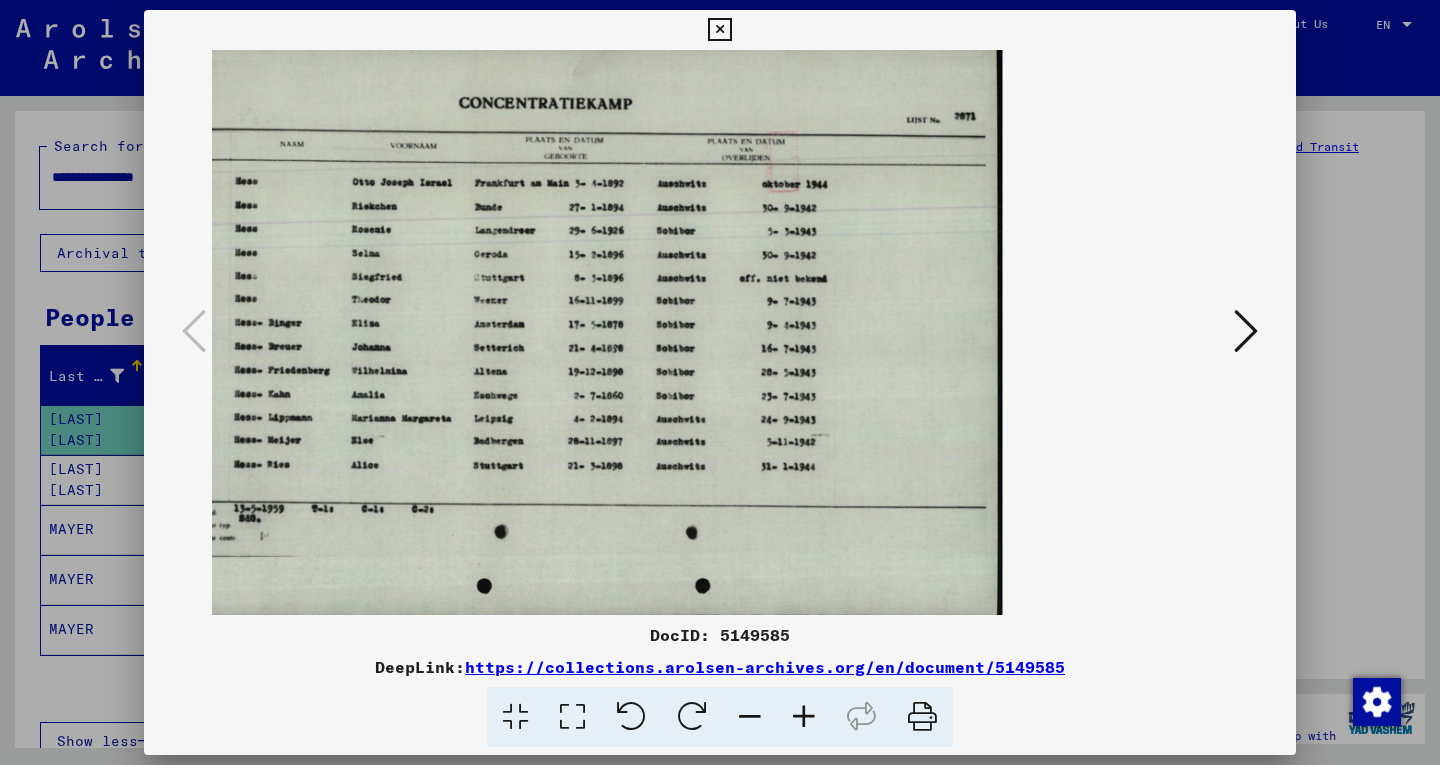 click at bounding box center [804, 717] 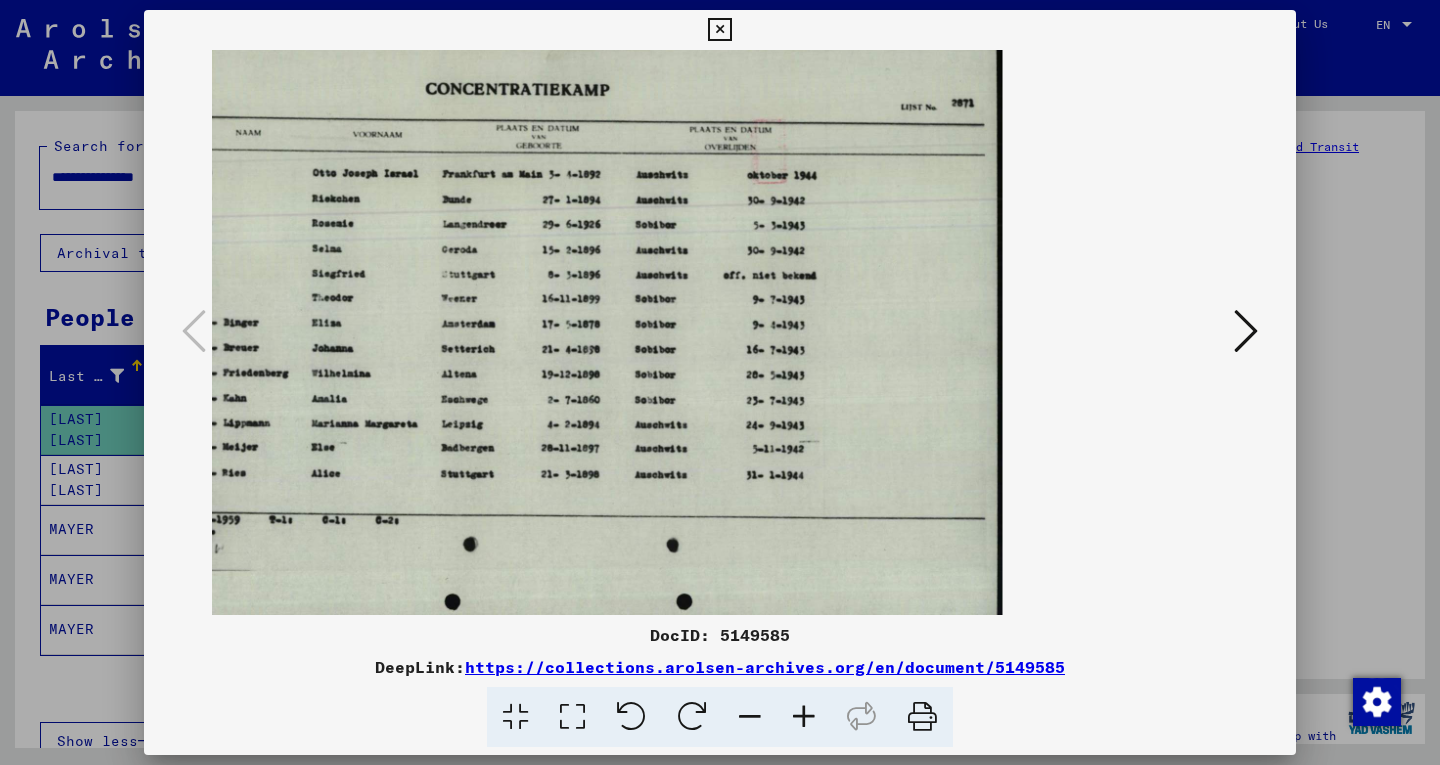 click at bounding box center [804, 717] 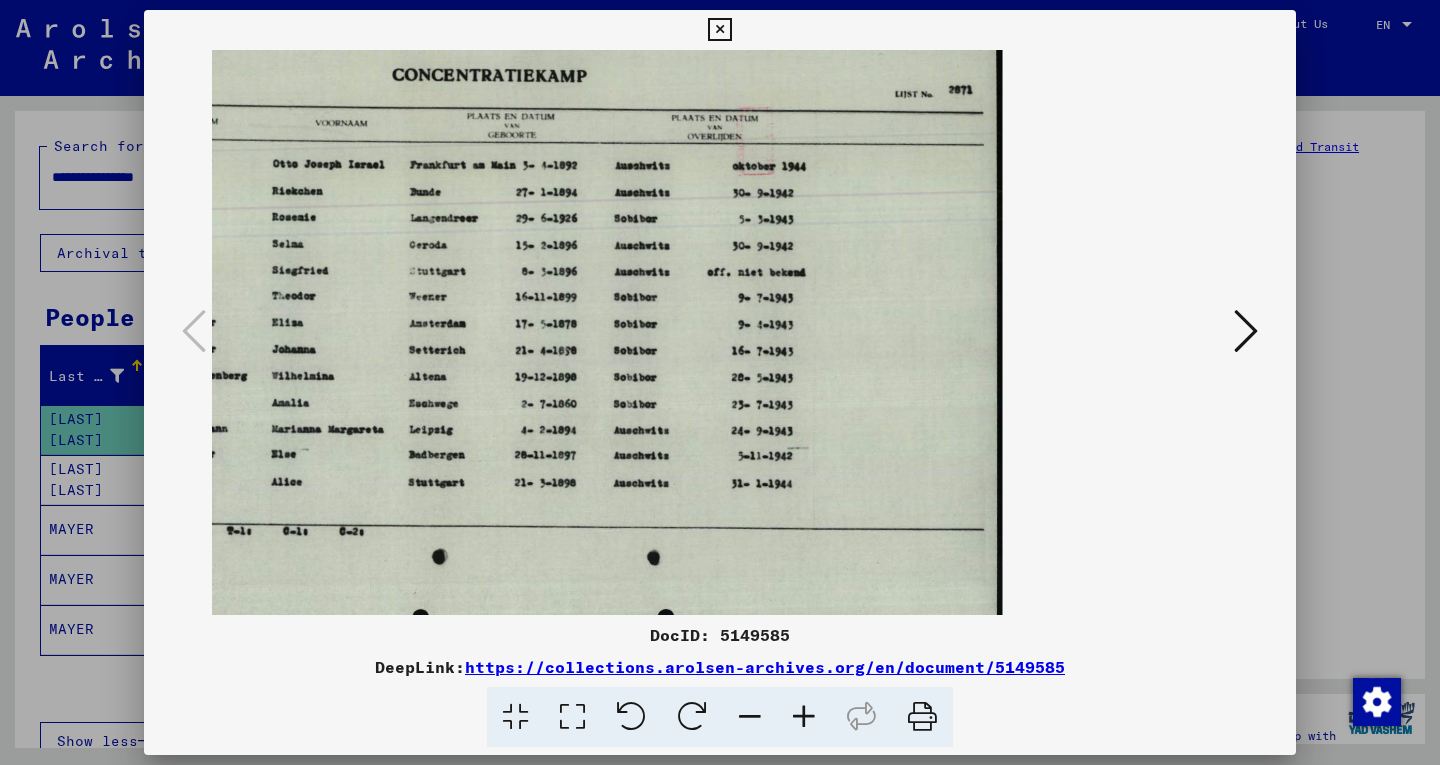 click at bounding box center (804, 717) 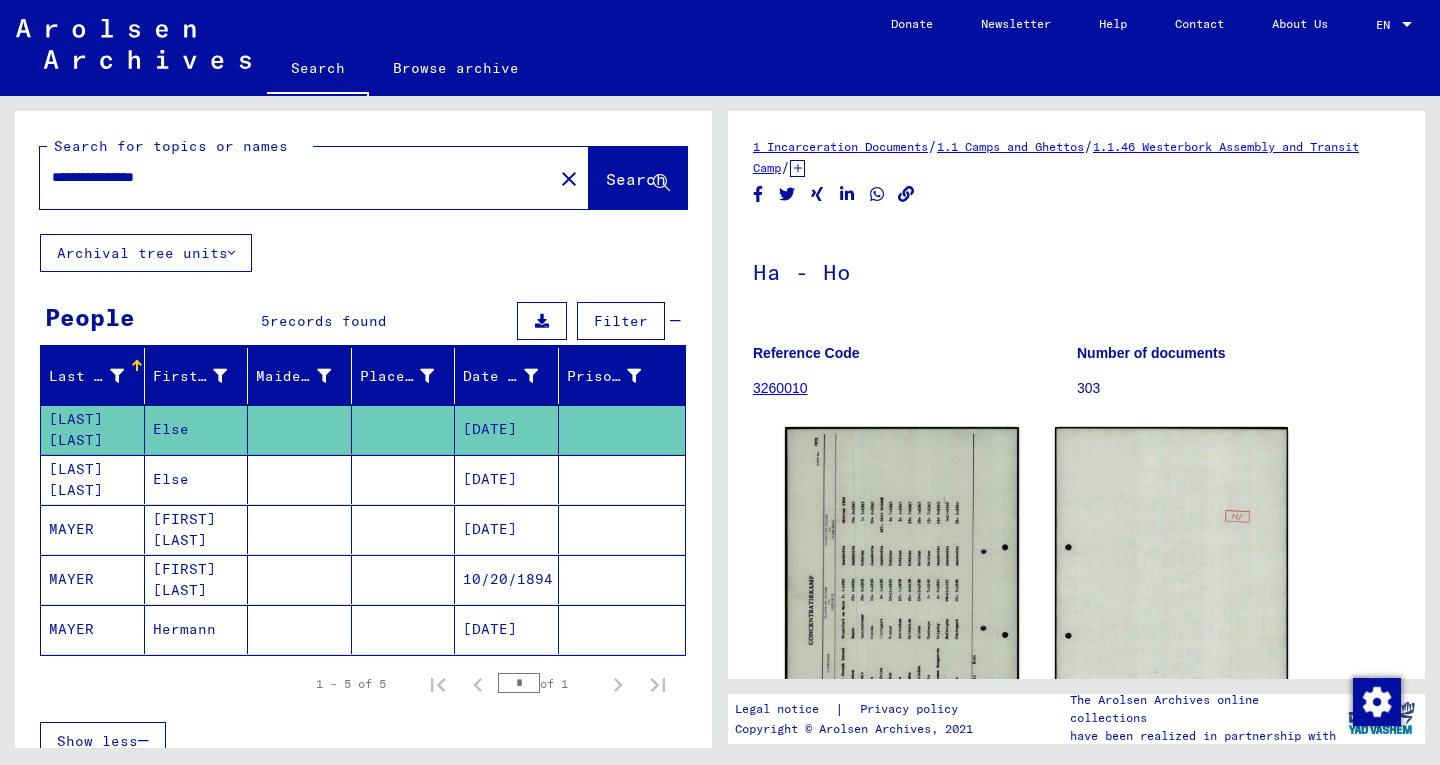 click at bounding box center (404, 529) 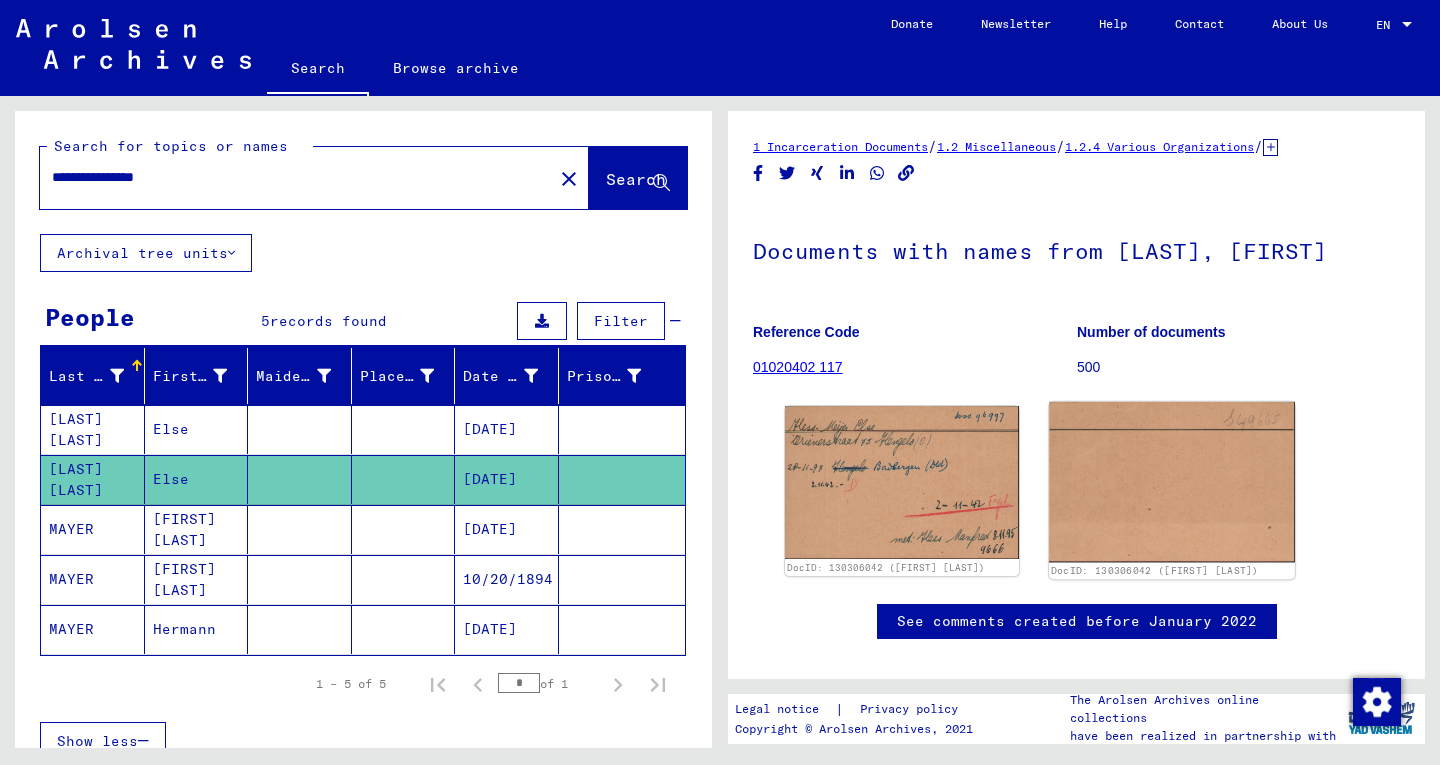 scroll, scrollTop: 0, scrollLeft: 0, axis: both 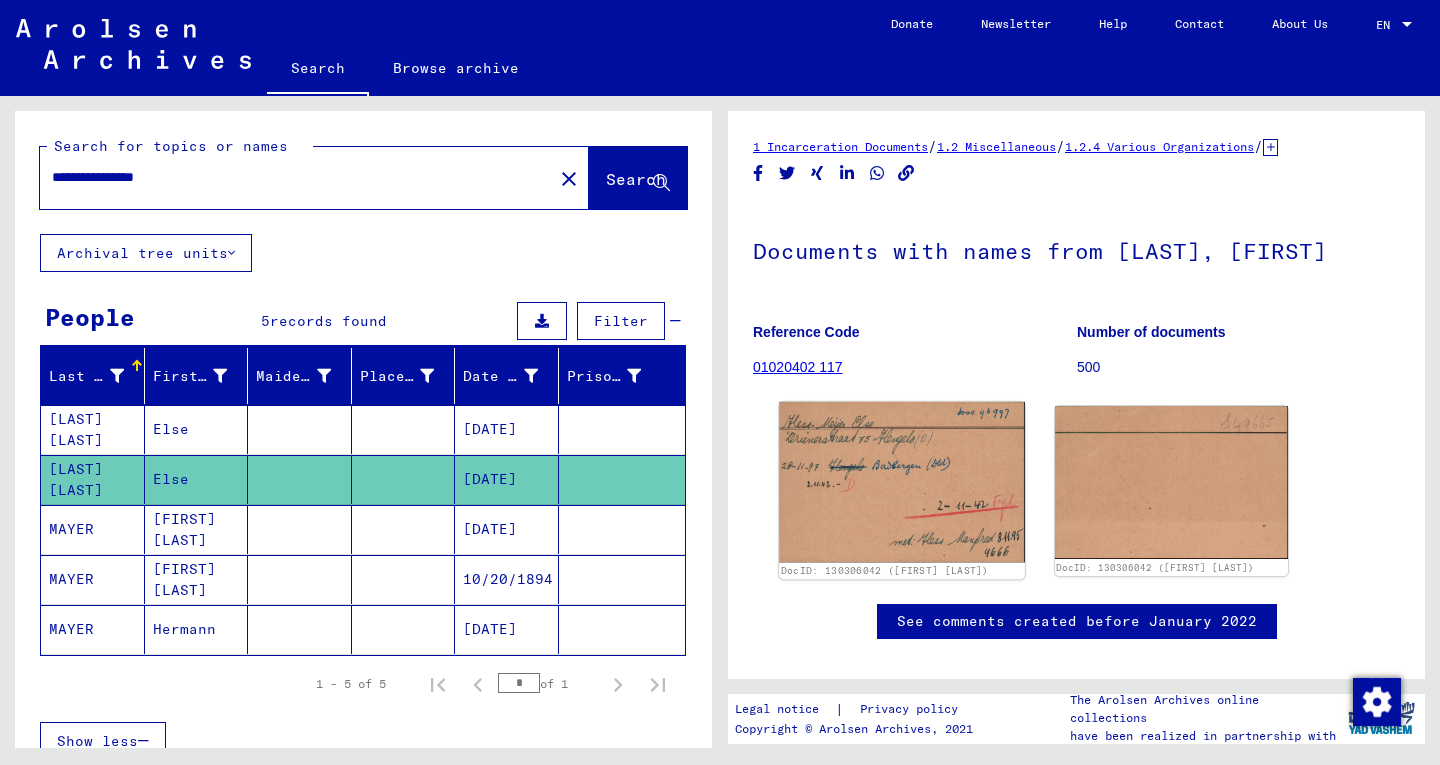 click 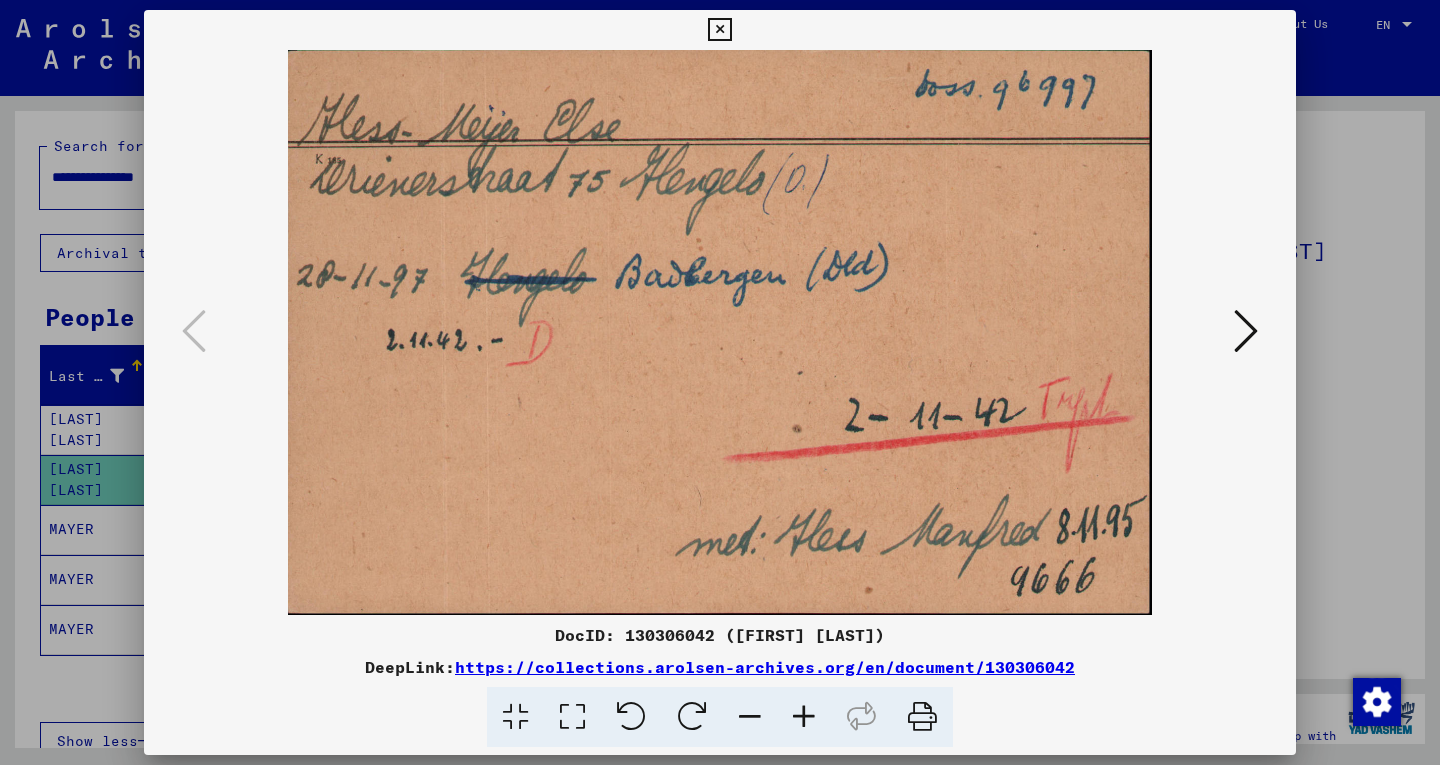 click at bounding box center (1246, 332) 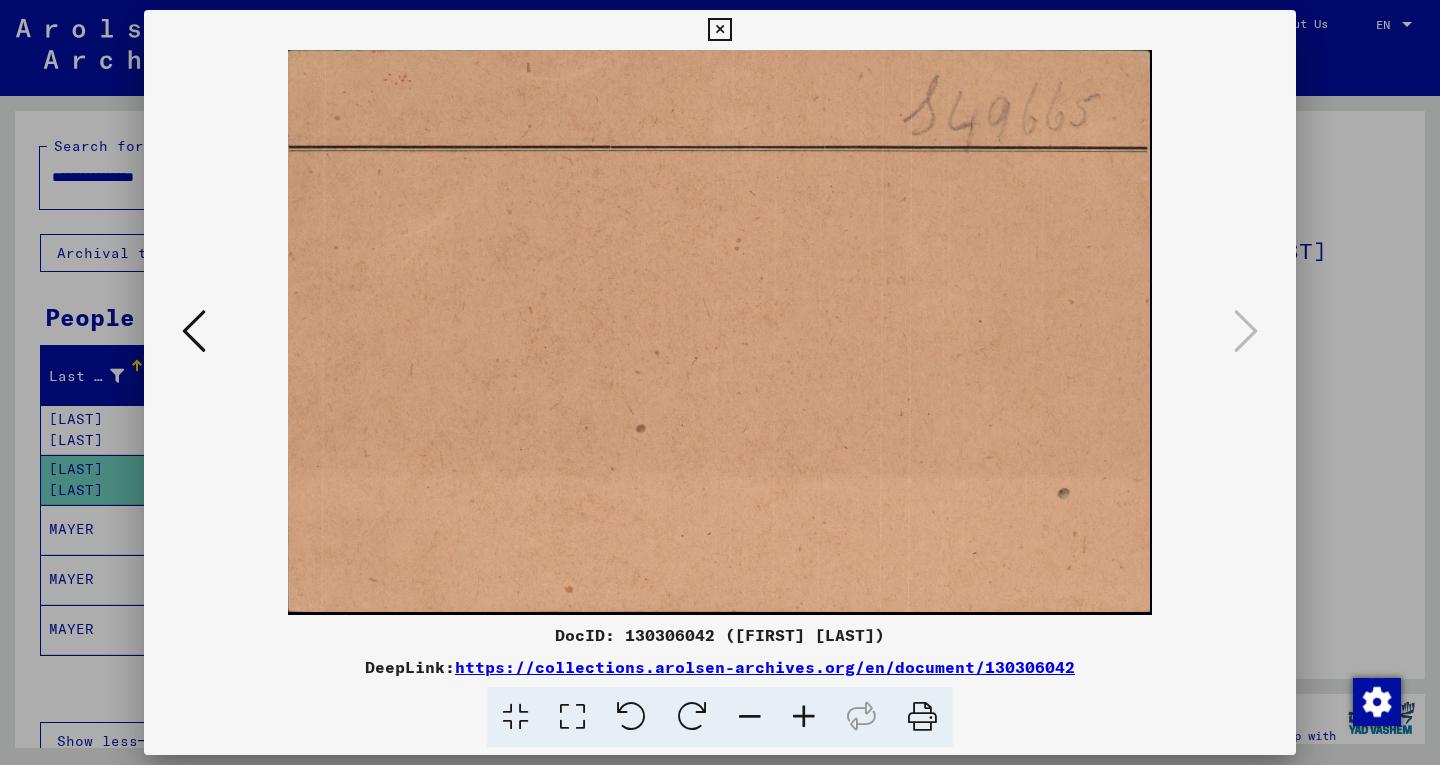 click at bounding box center [720, 382] 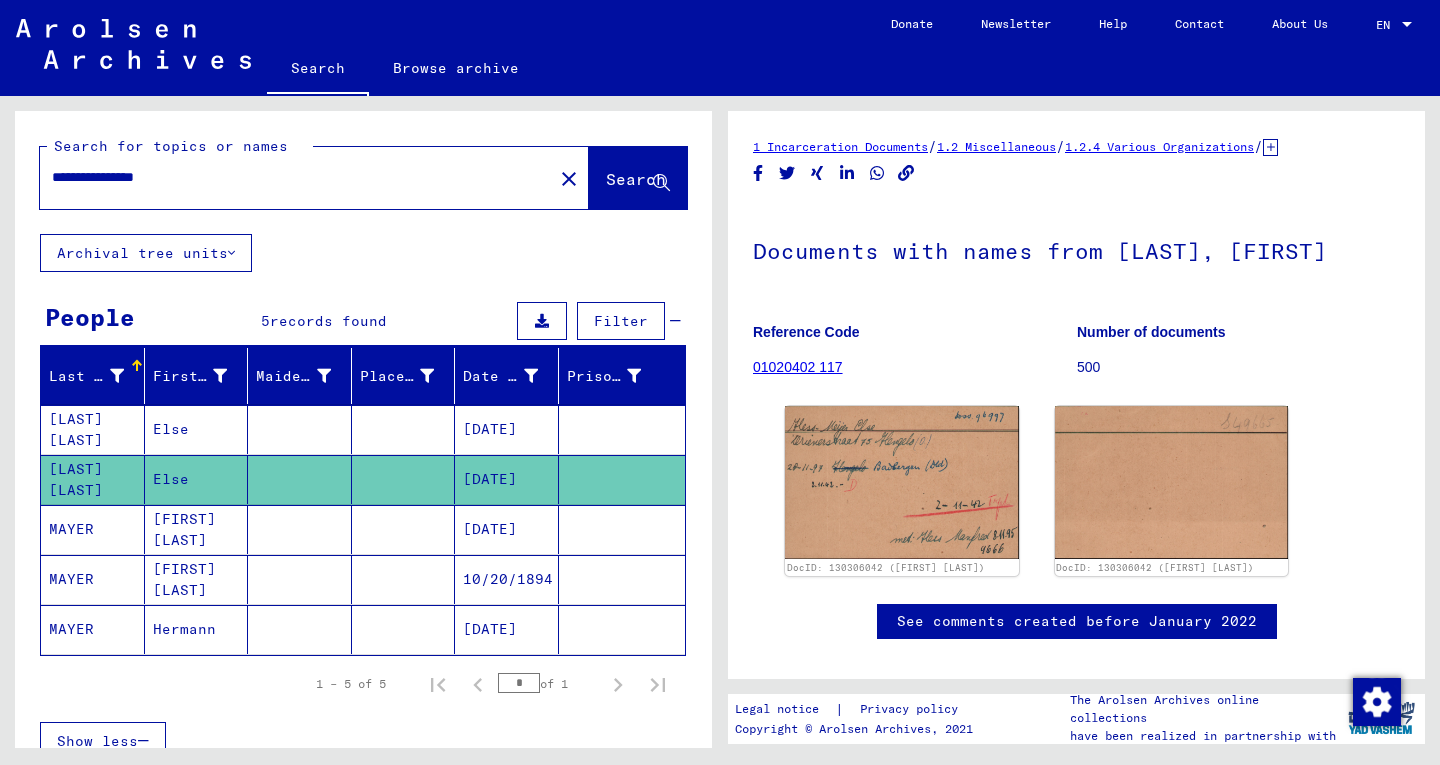 drag, startPoint x: 134, startPoint y: 182, endPoint x: 0, endPoint y: 174, distance: 134.23859 